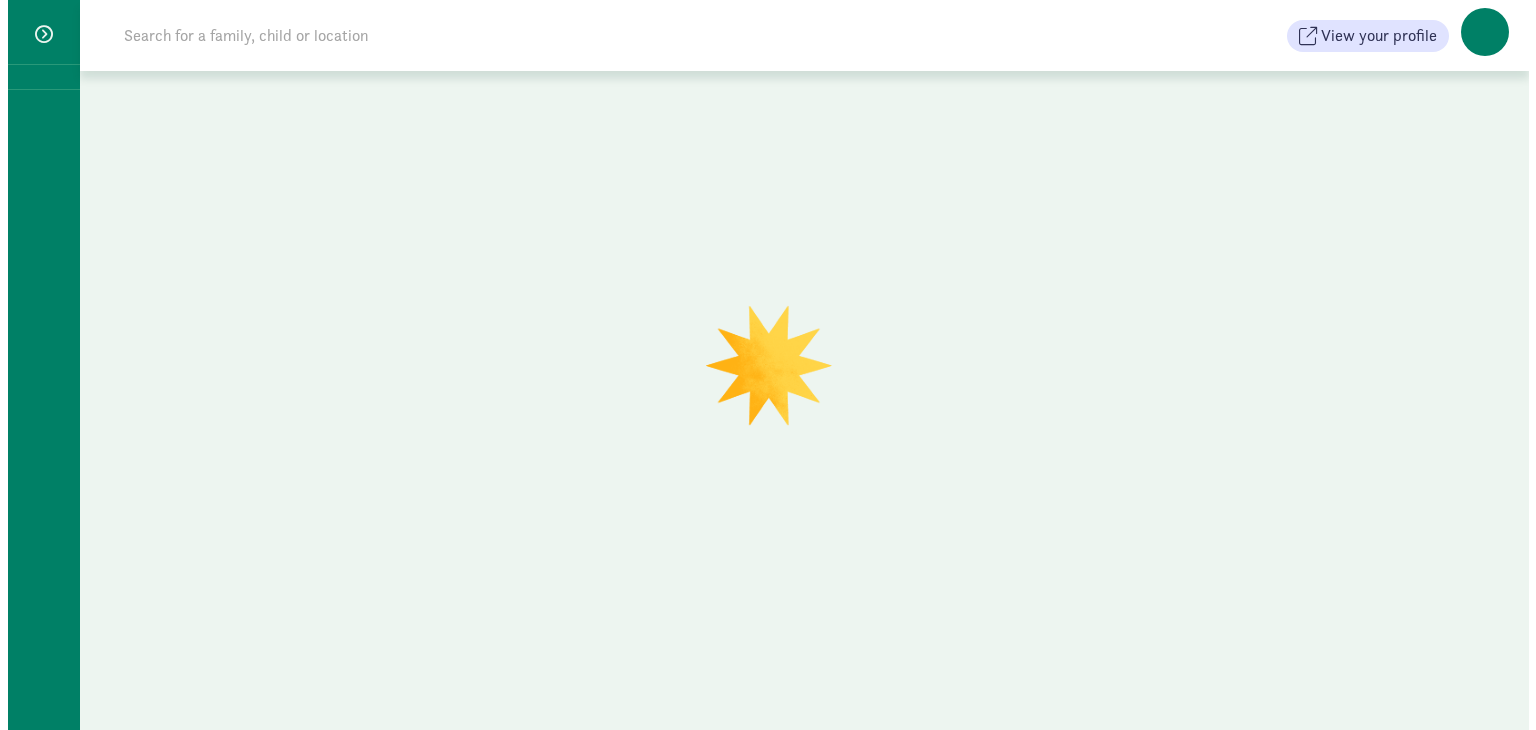 scroll, scrollTop: 0, scrollLeft: 0, axis: both 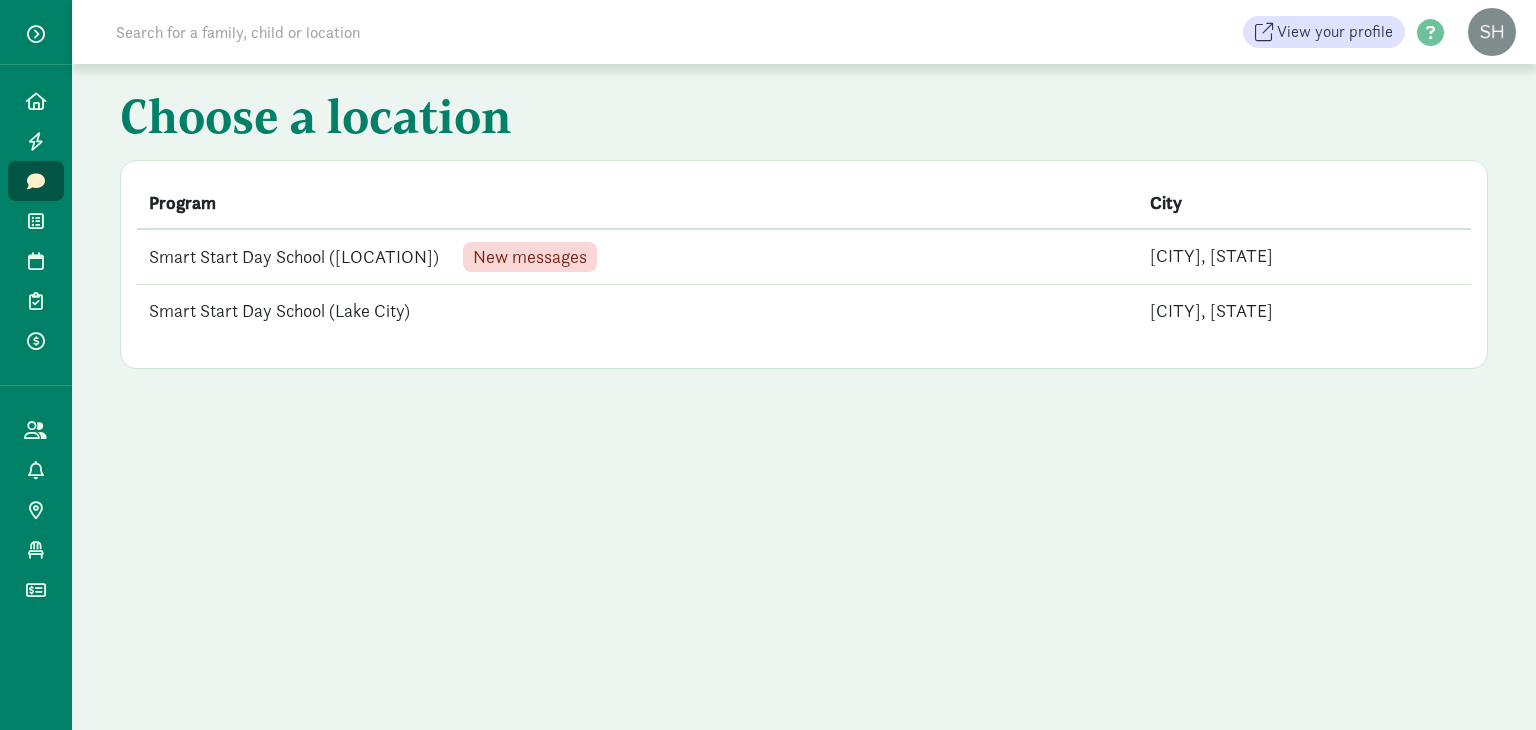 click on "Smart Start Day School  (Lake City)" at bounding box center (637, 311) 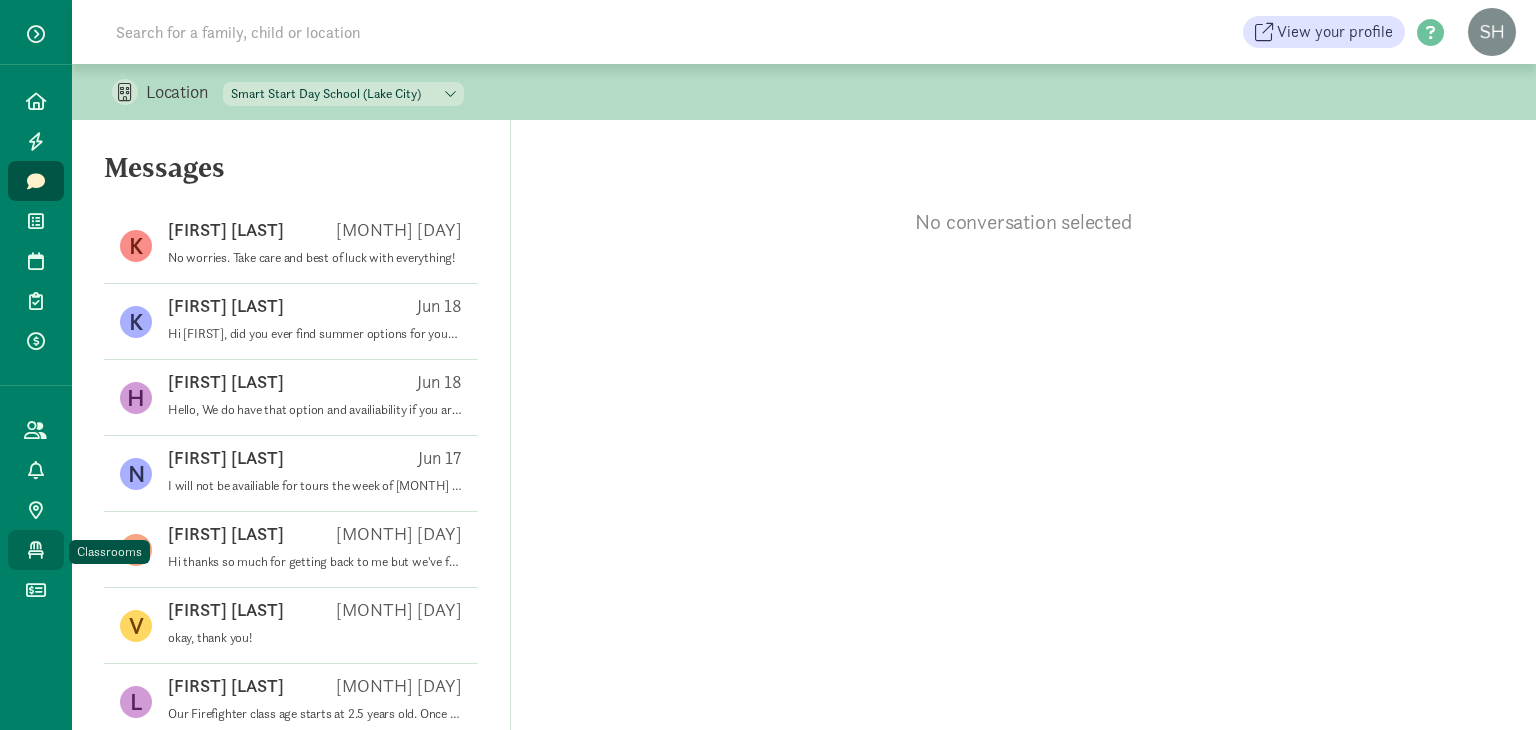 click at bounding box center (36, 550) 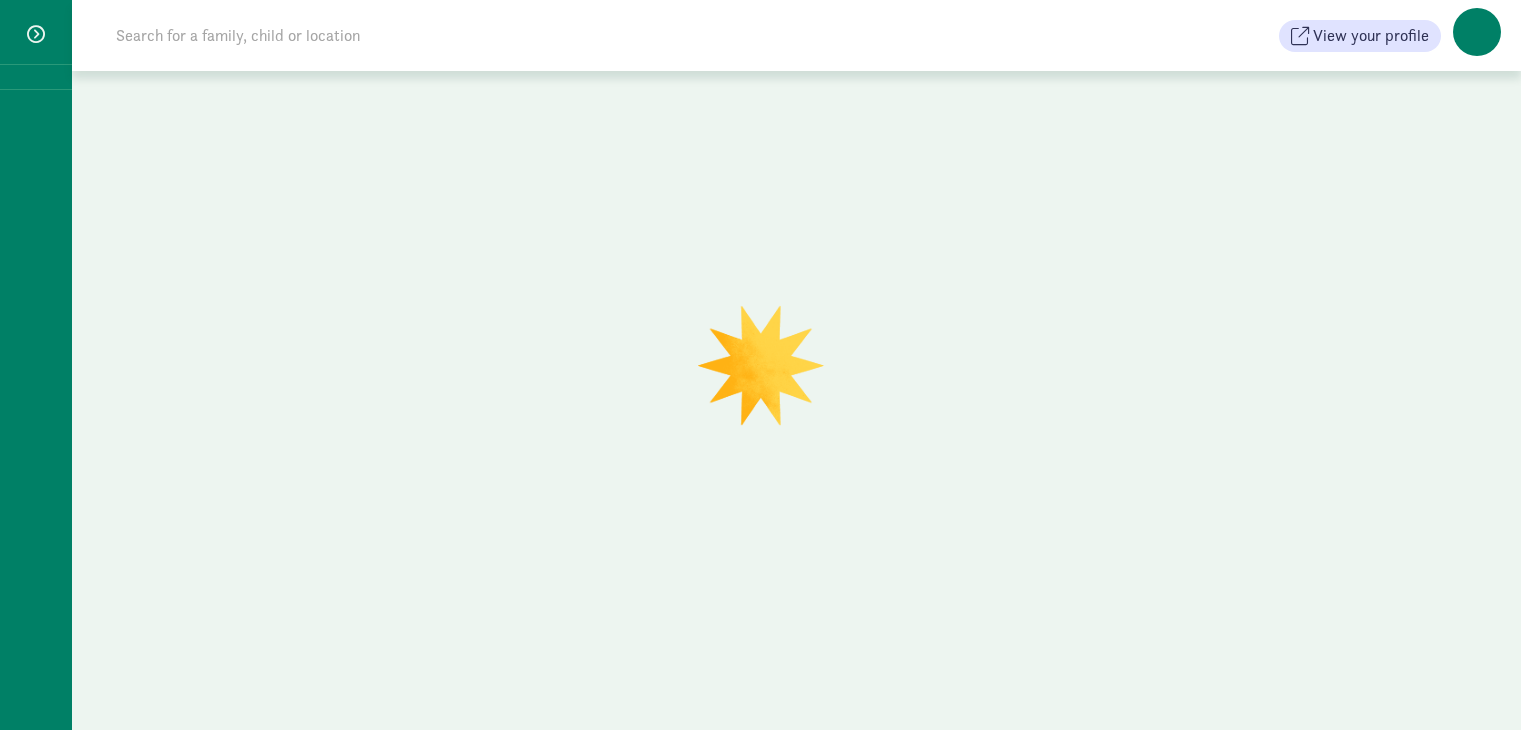 scroll, scrollTop: 0, scrollLeft: 0, axis: both 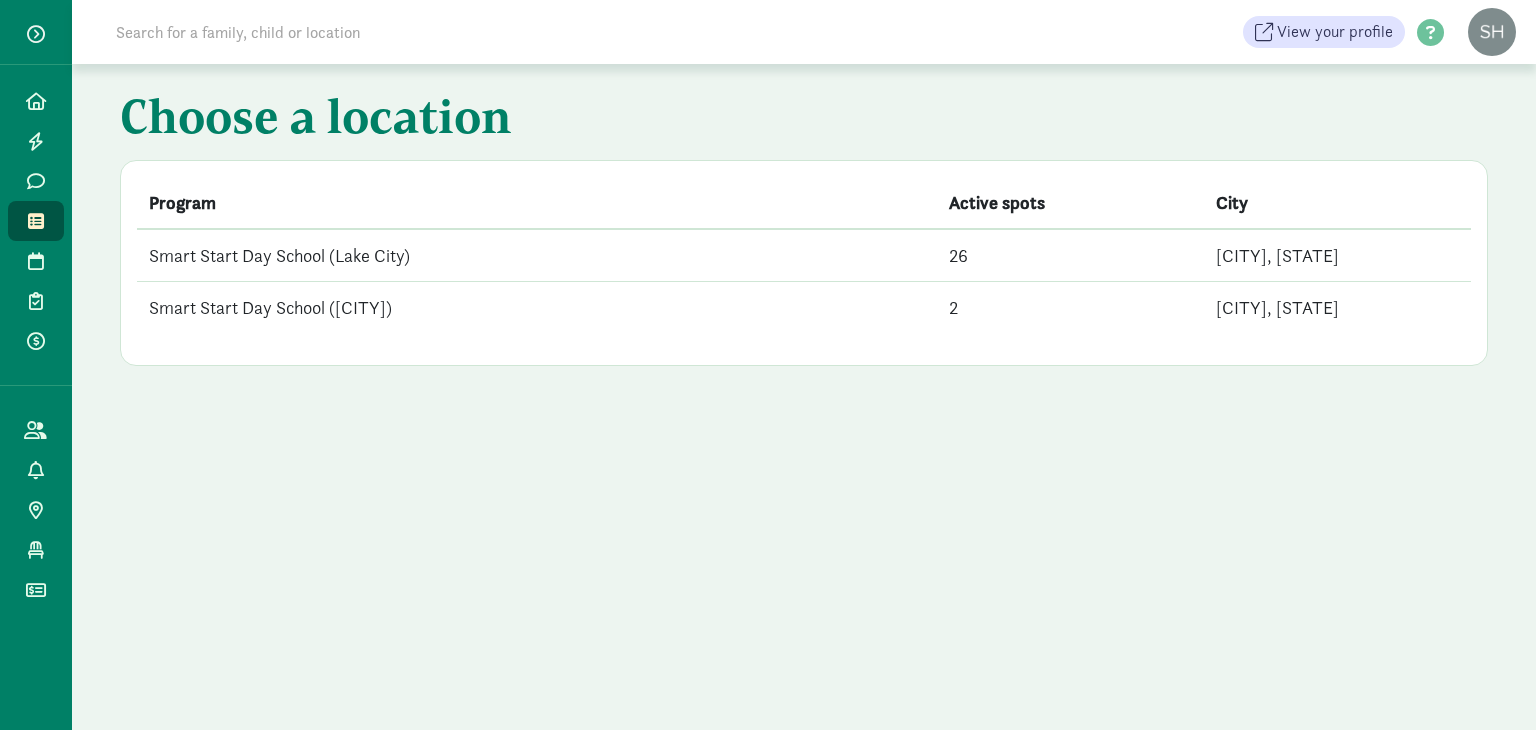 click on "Smart Start Day School  (Lake City)" at bounding box center [537, 255] 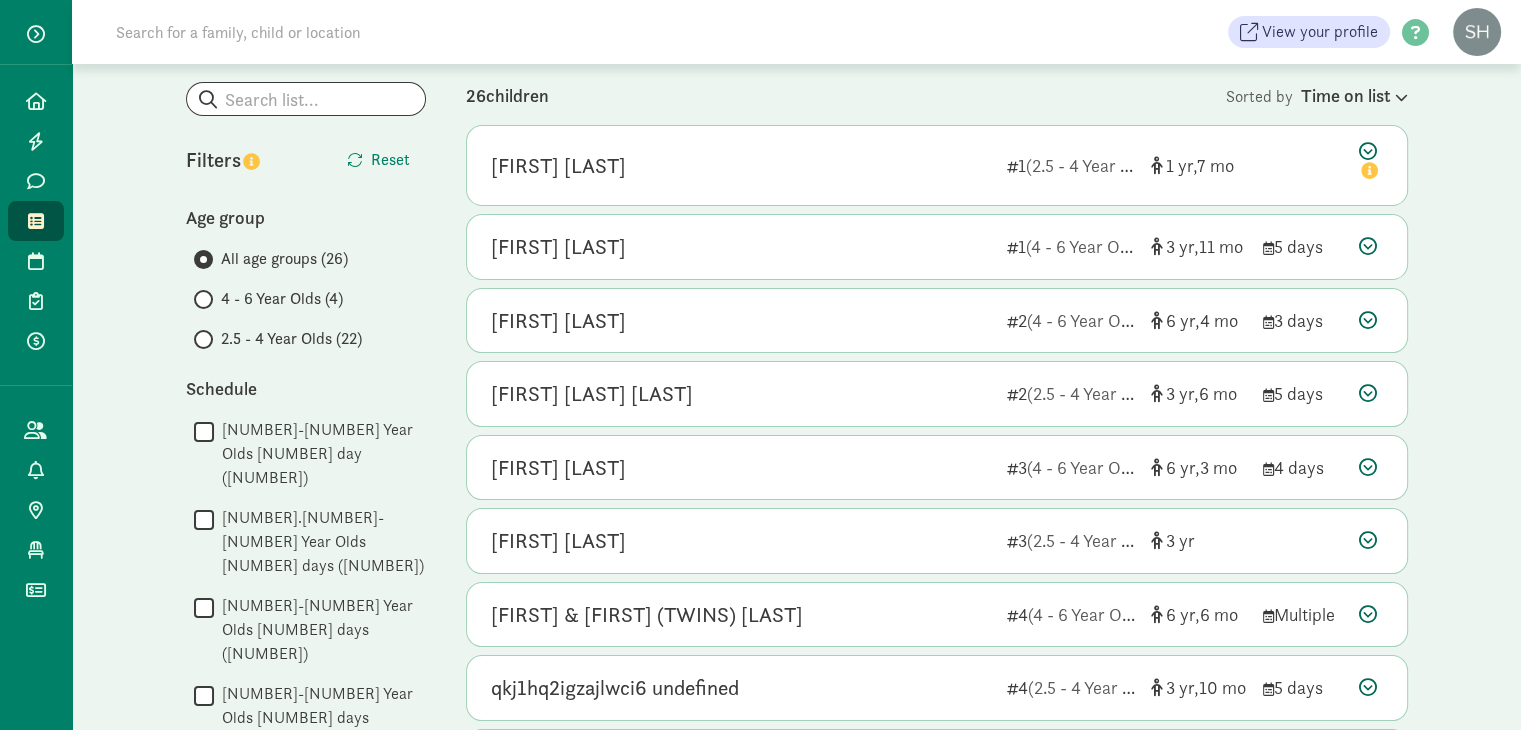 scroll, scrollTop: 171, scrollLeft: 0, axis: vertical 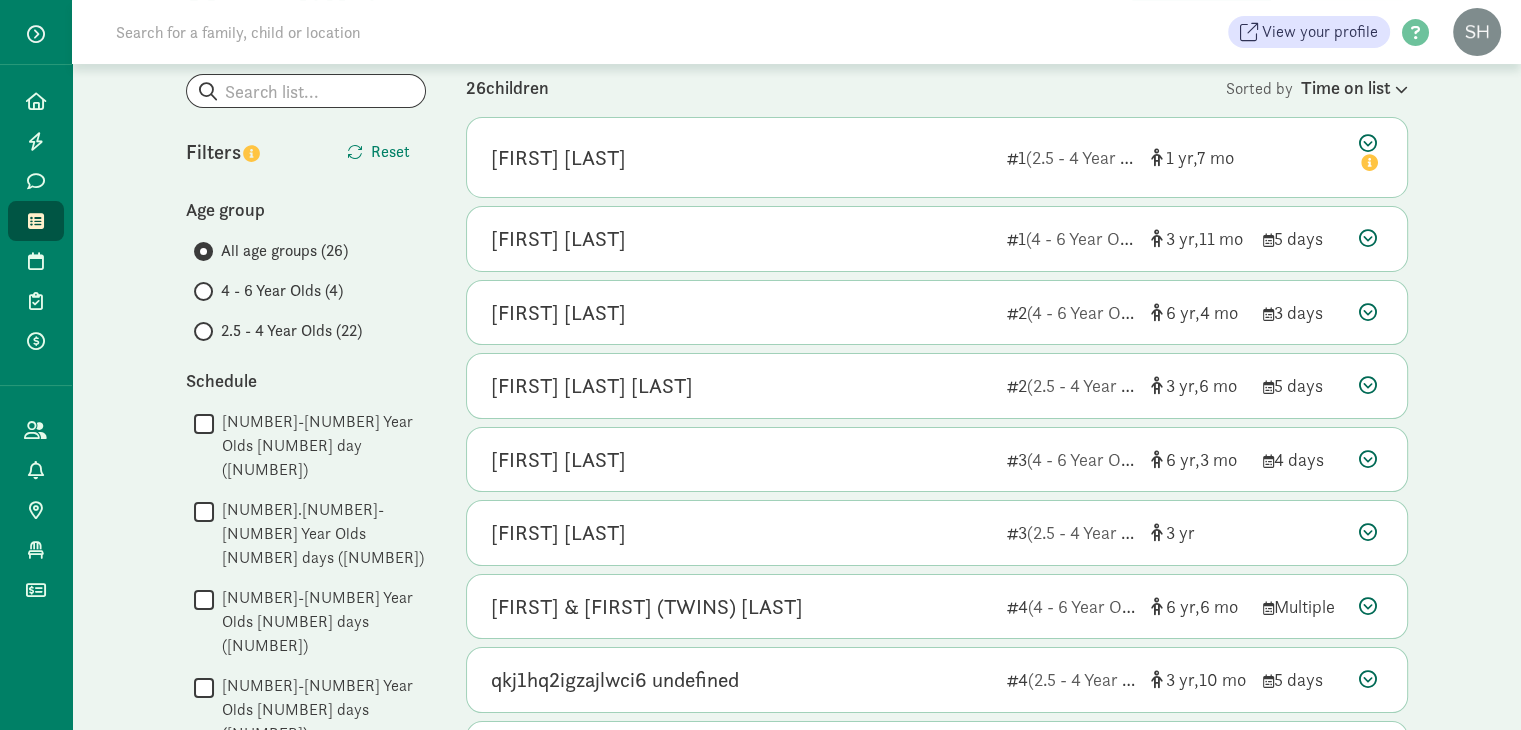 click on "2.5 - 4 Year Olds (22)" at bounding box center [291, 331] 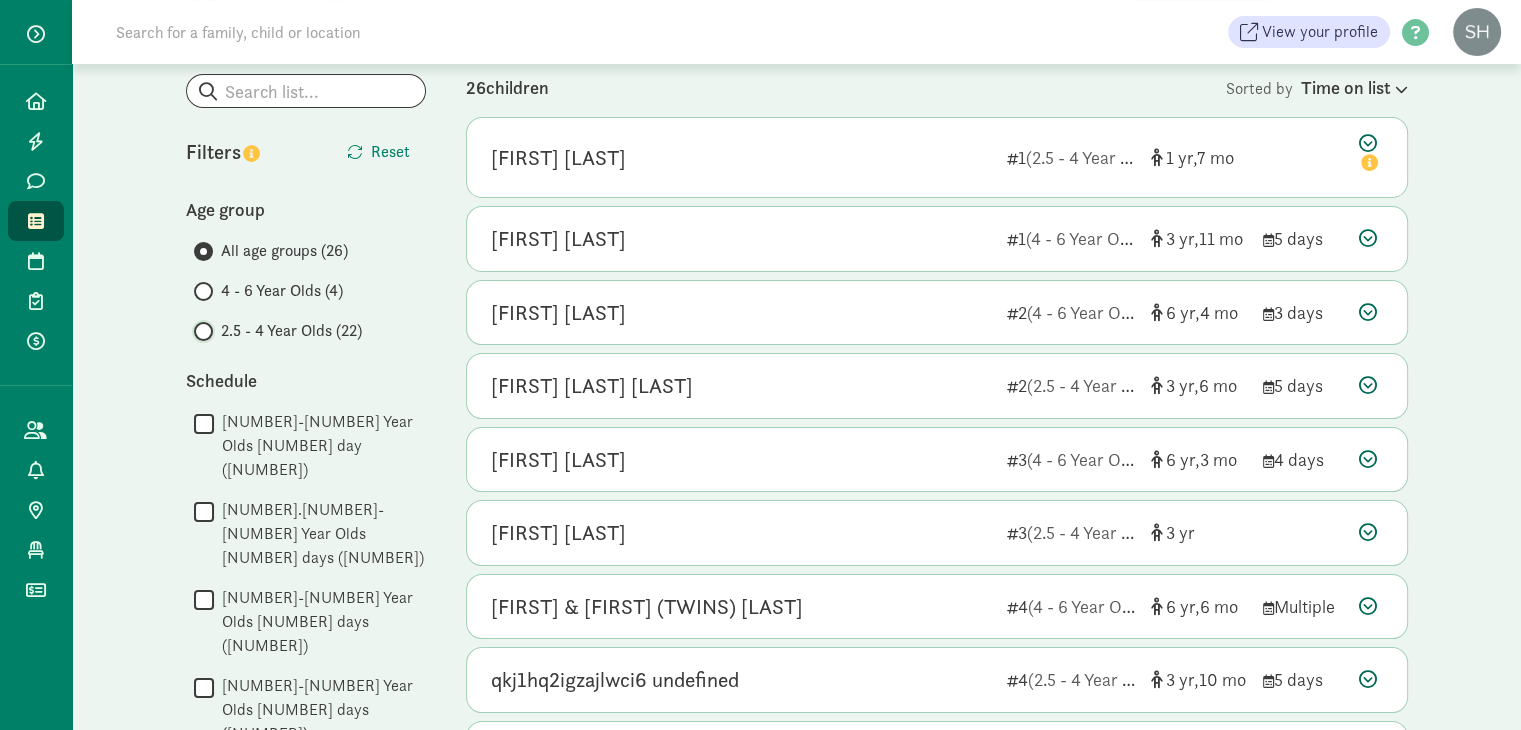 click on "2.5 - 4 Year Olds (22)" at bounding box center [200, 331] 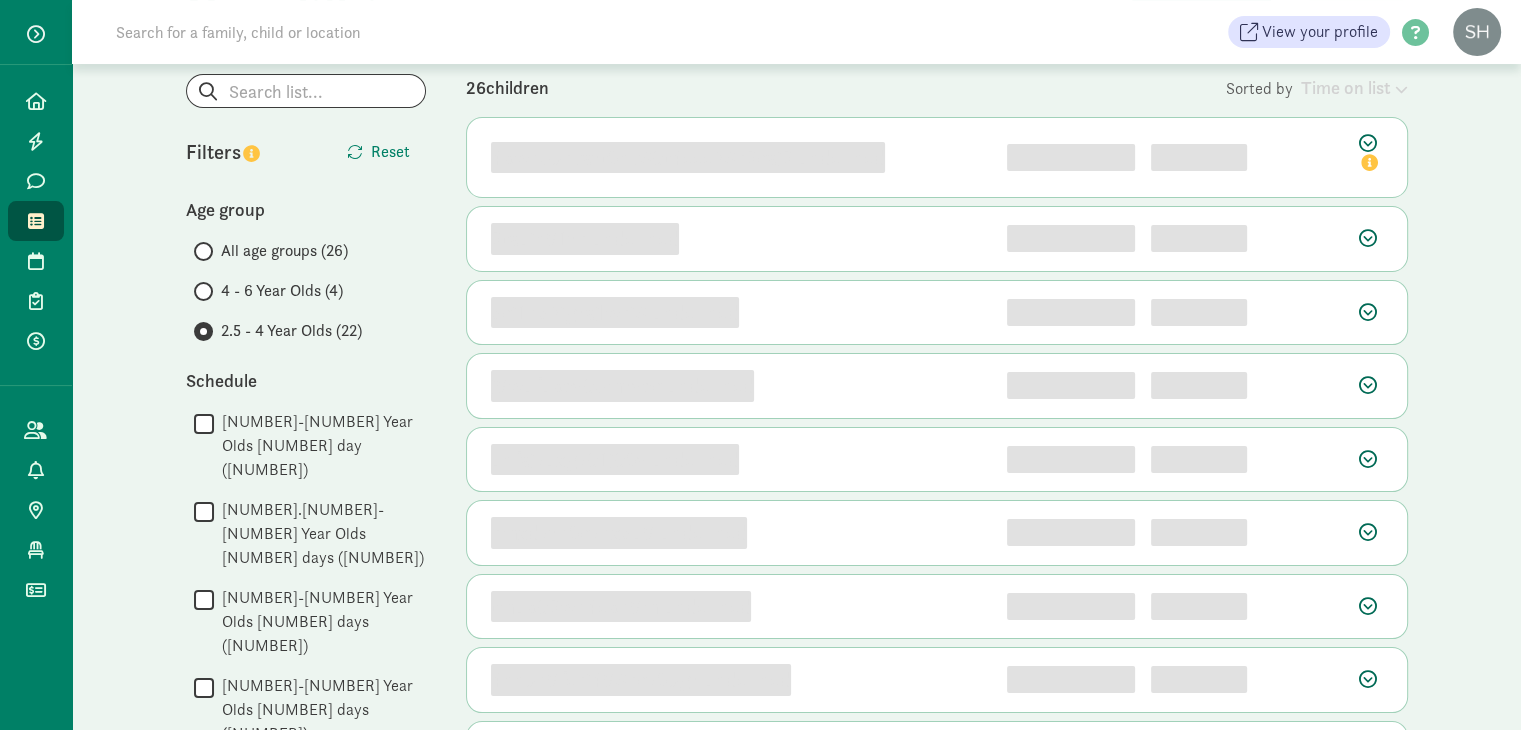 scroll, scrollTop: 0, scrollLeft: 0, axis: both 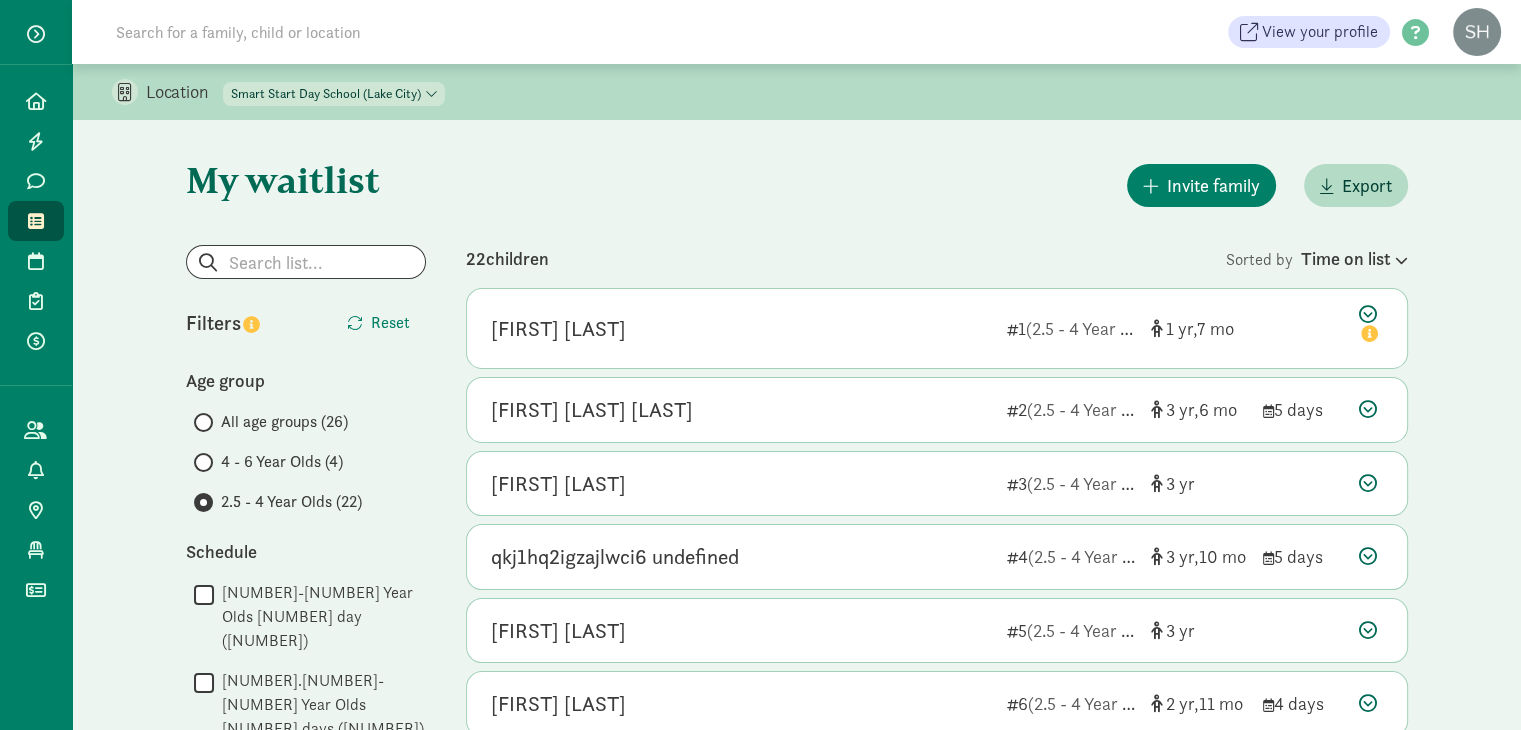 click at bounding box center (203, 462) 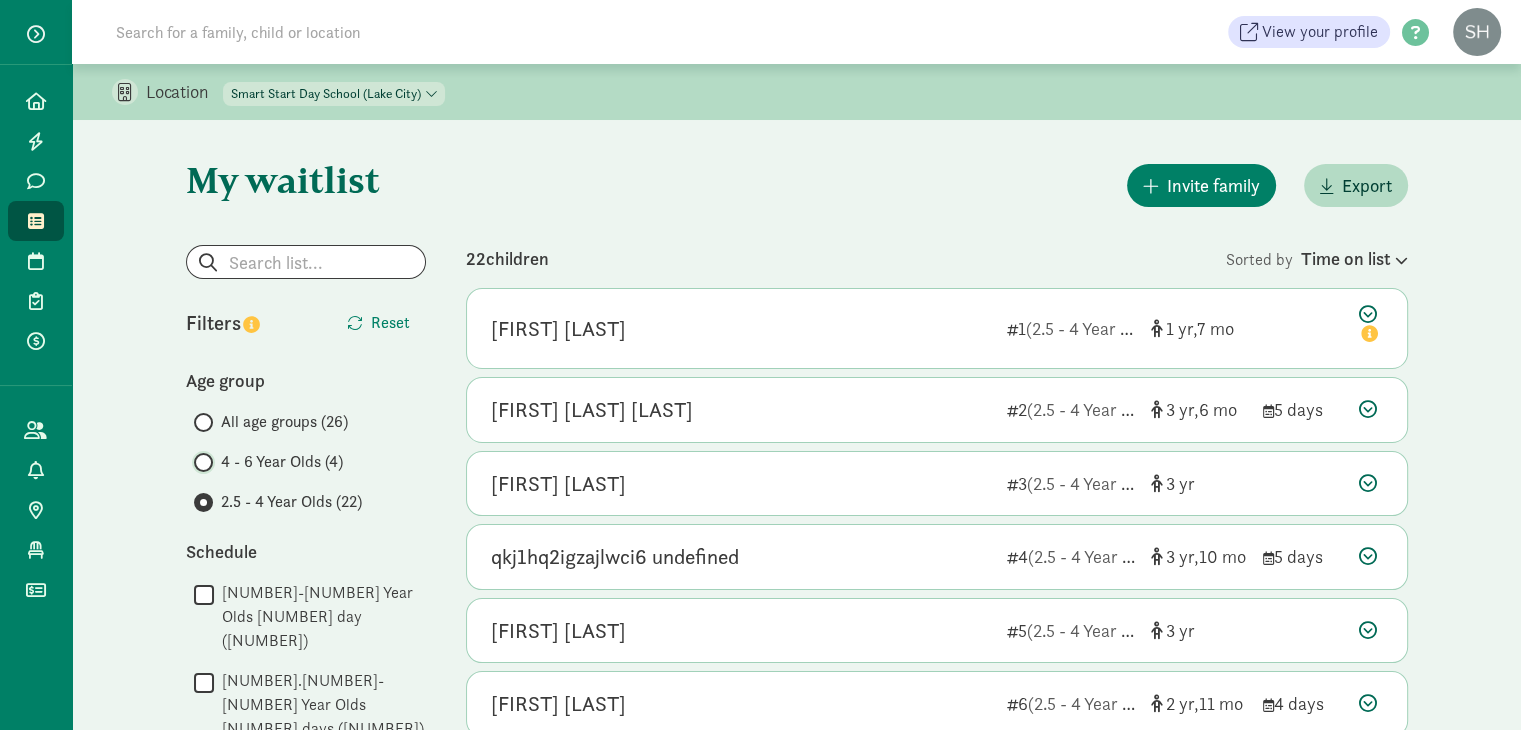 click on "4 - 6 Year Olds (4)" at bounding box center [200, 462] 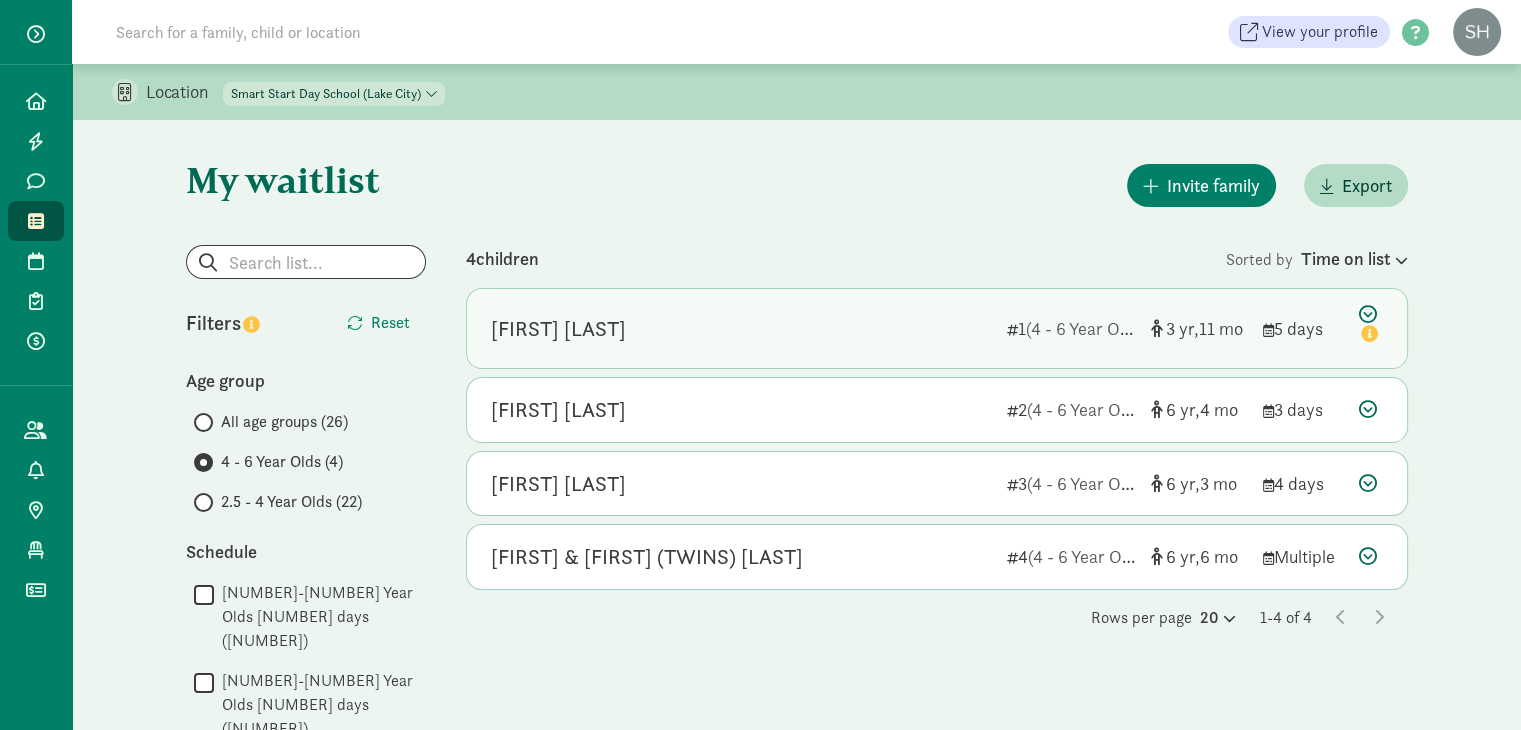 click on "Maya Amland        1  (4 - 6 Year Olds)     3 11    5 days" at bounding box center (937, 328) 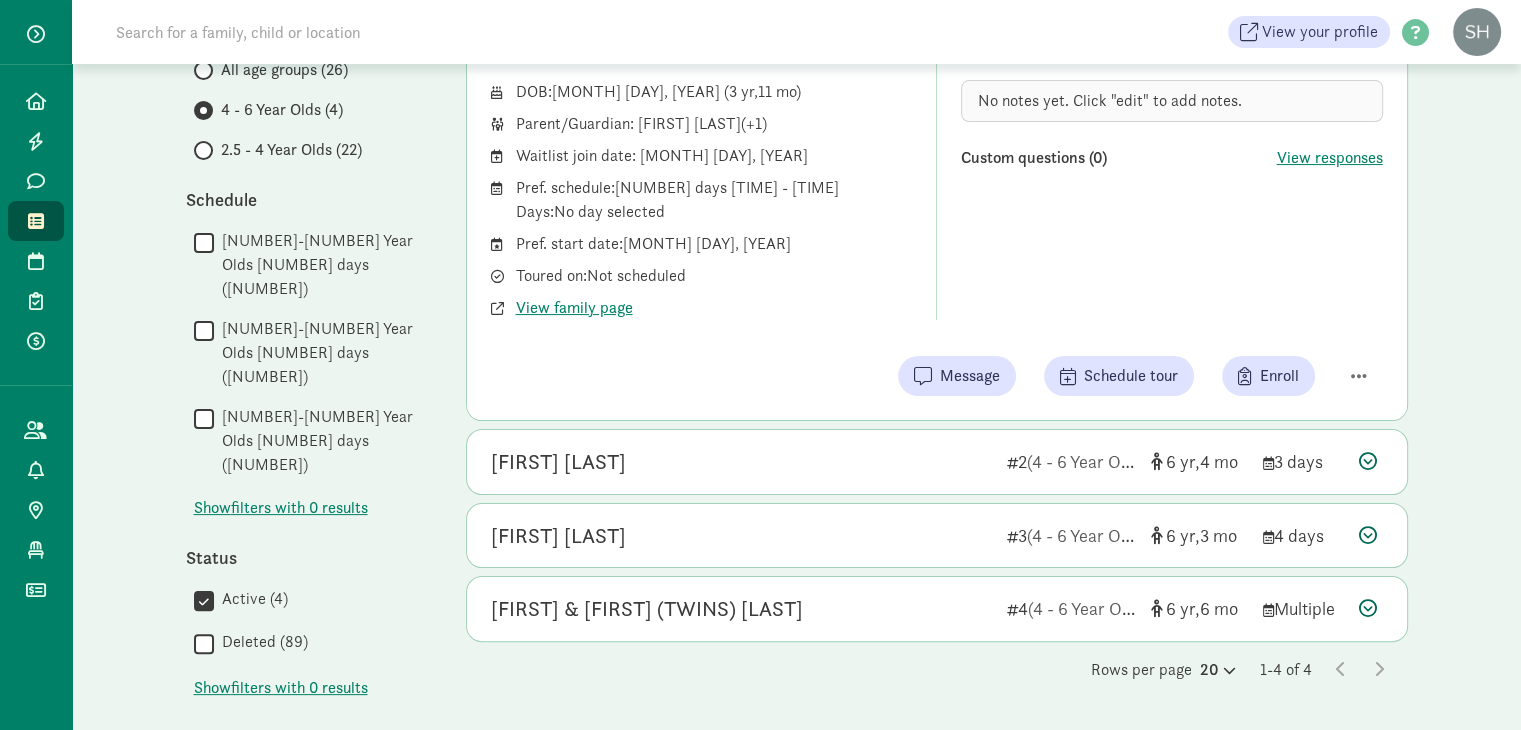 scroll, scrollTop: 354, scrollLeft: 0, axis: vertical 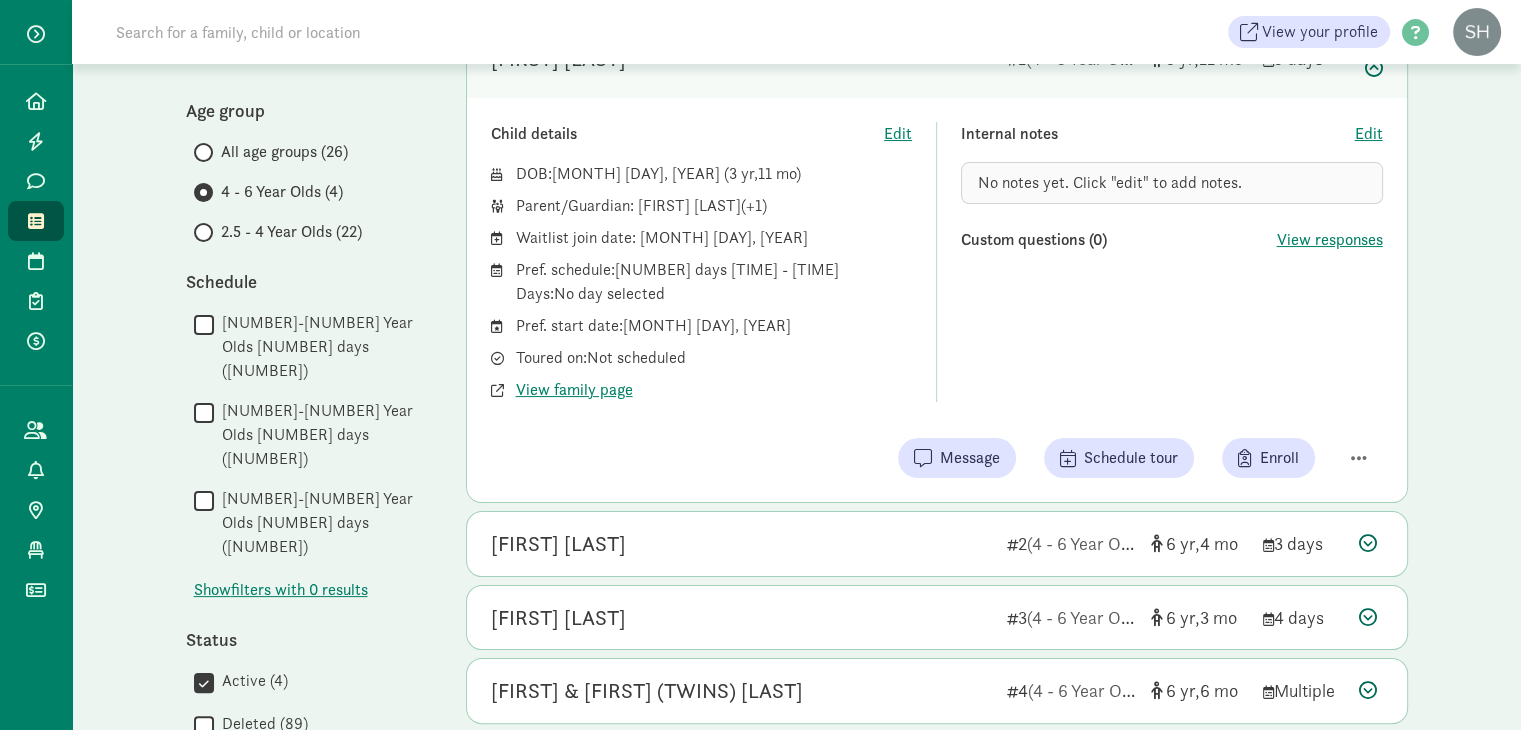 click on "2.5 - 4 Year Olds (22)" at bounding box center [291, 232] 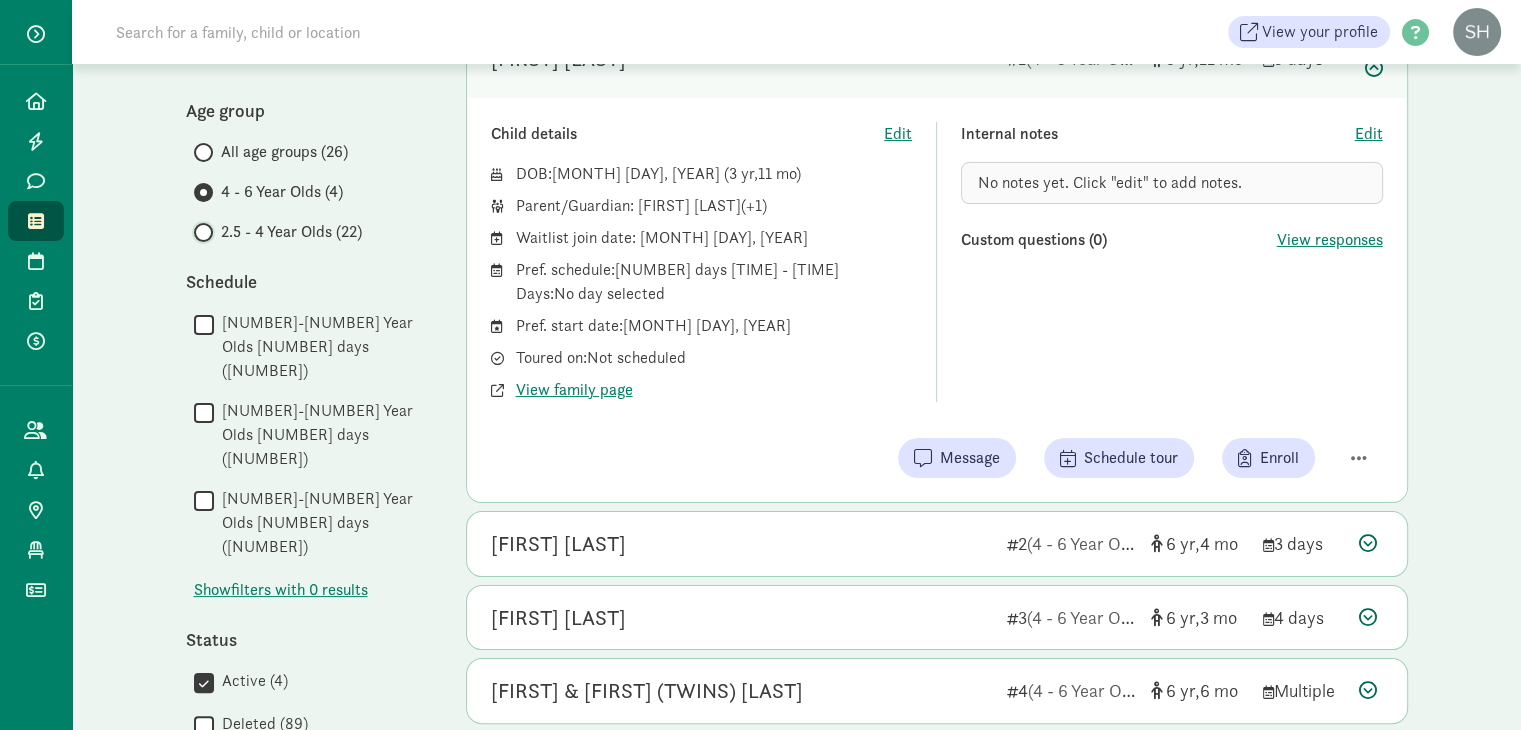 click on "2.5 - 4 Year Olds (22)" at bounding box center (200, 232) 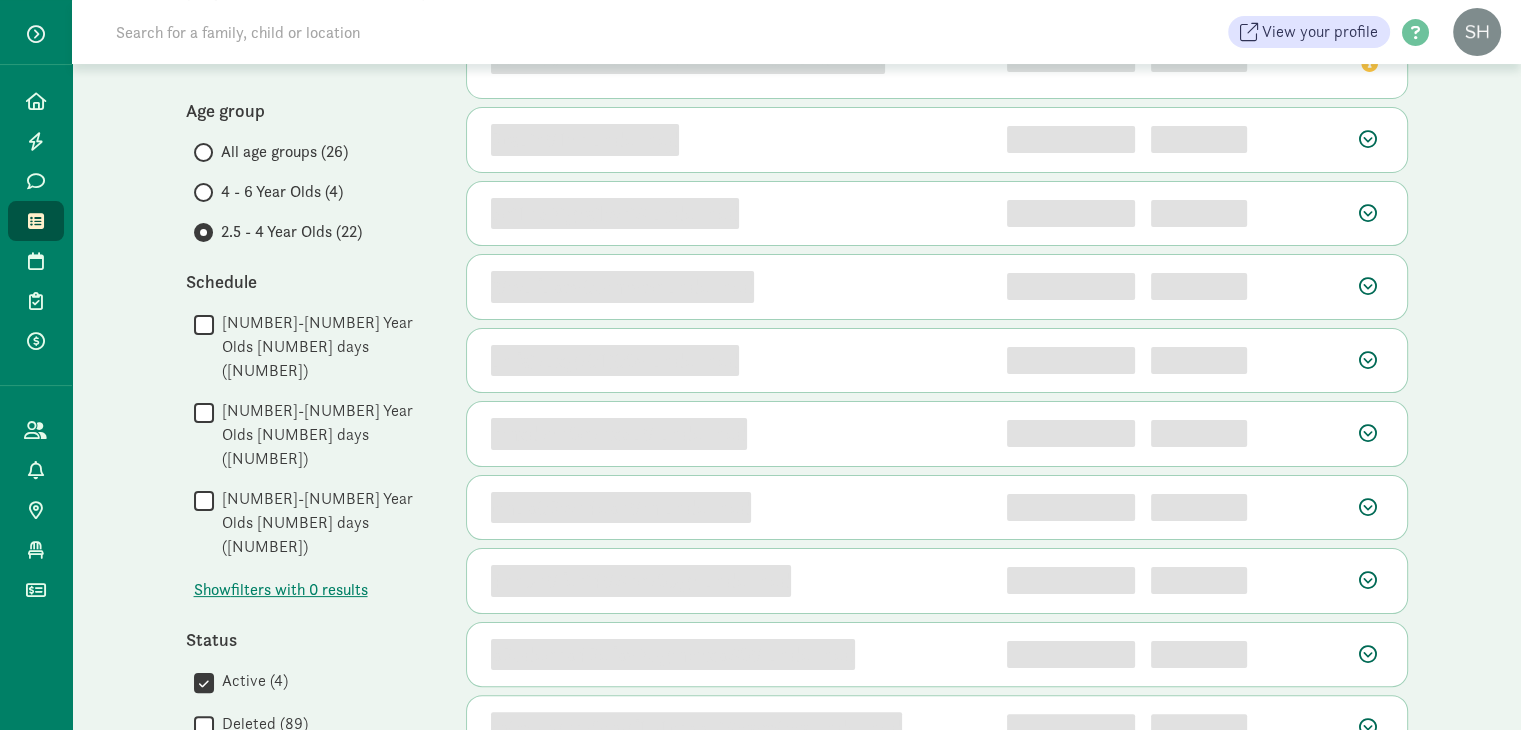 scroll, scrollTop: 0, scrollLeft: 0, axis: both 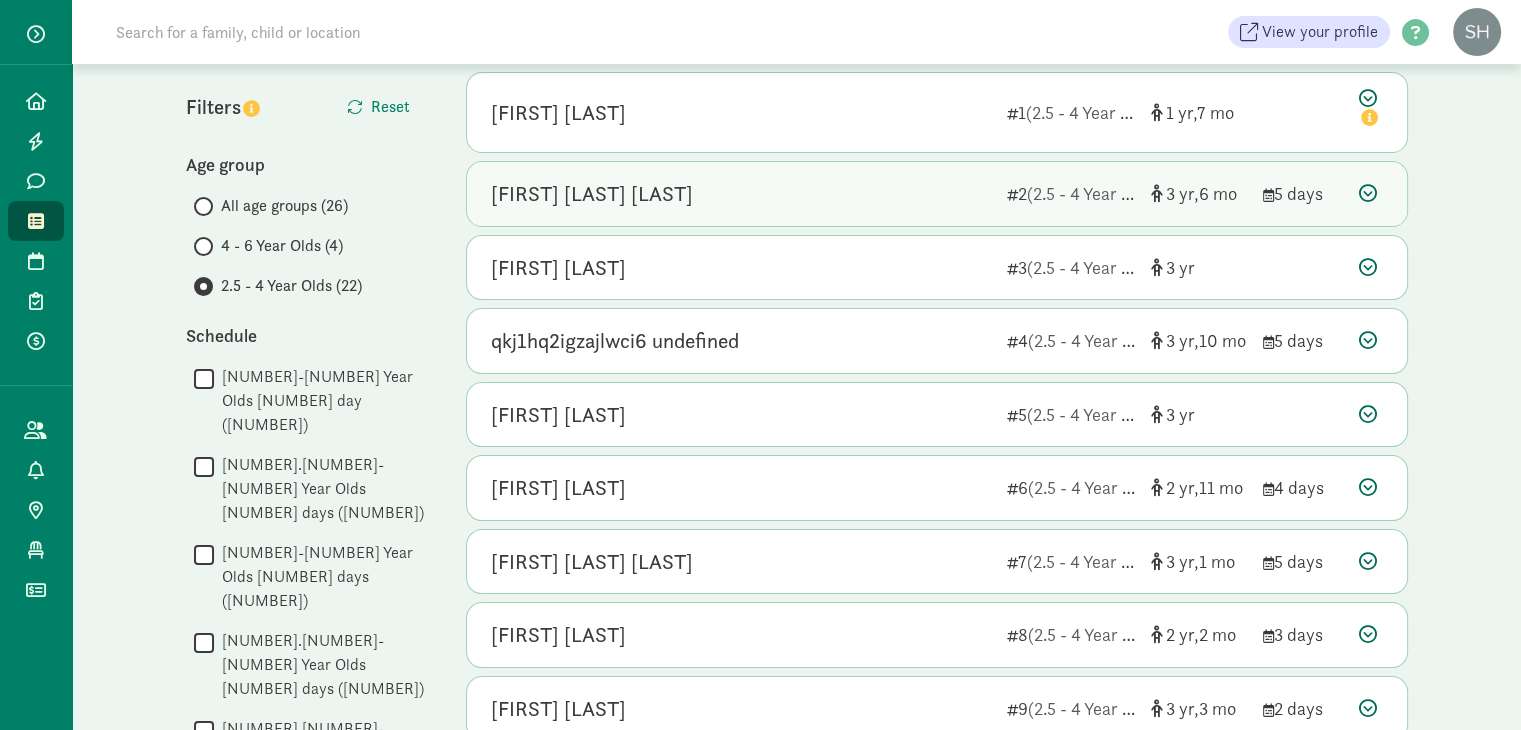 click on "Fia Nelson Lytle" at bounding box center (741, 194) 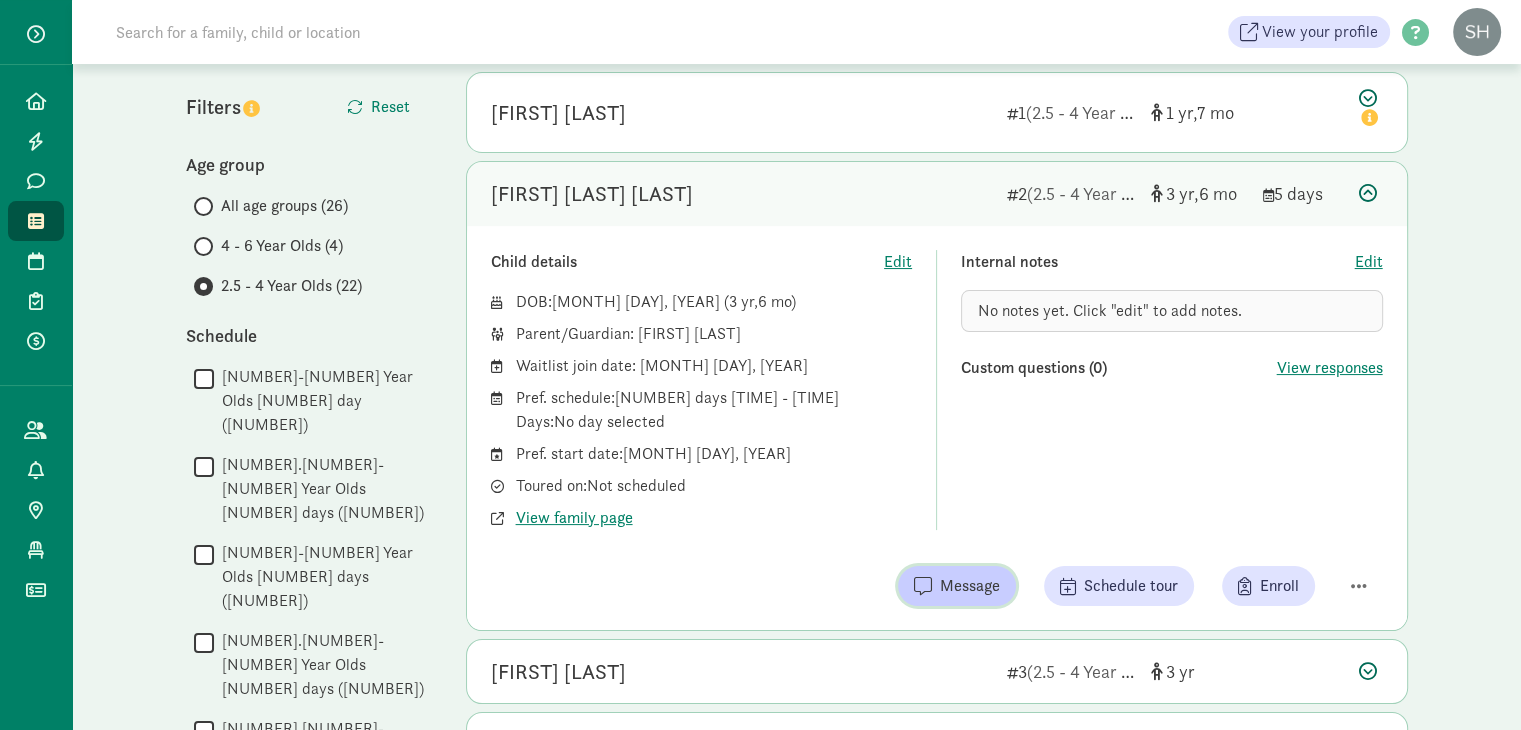 click on "Message" at bounding box center (970, 586) 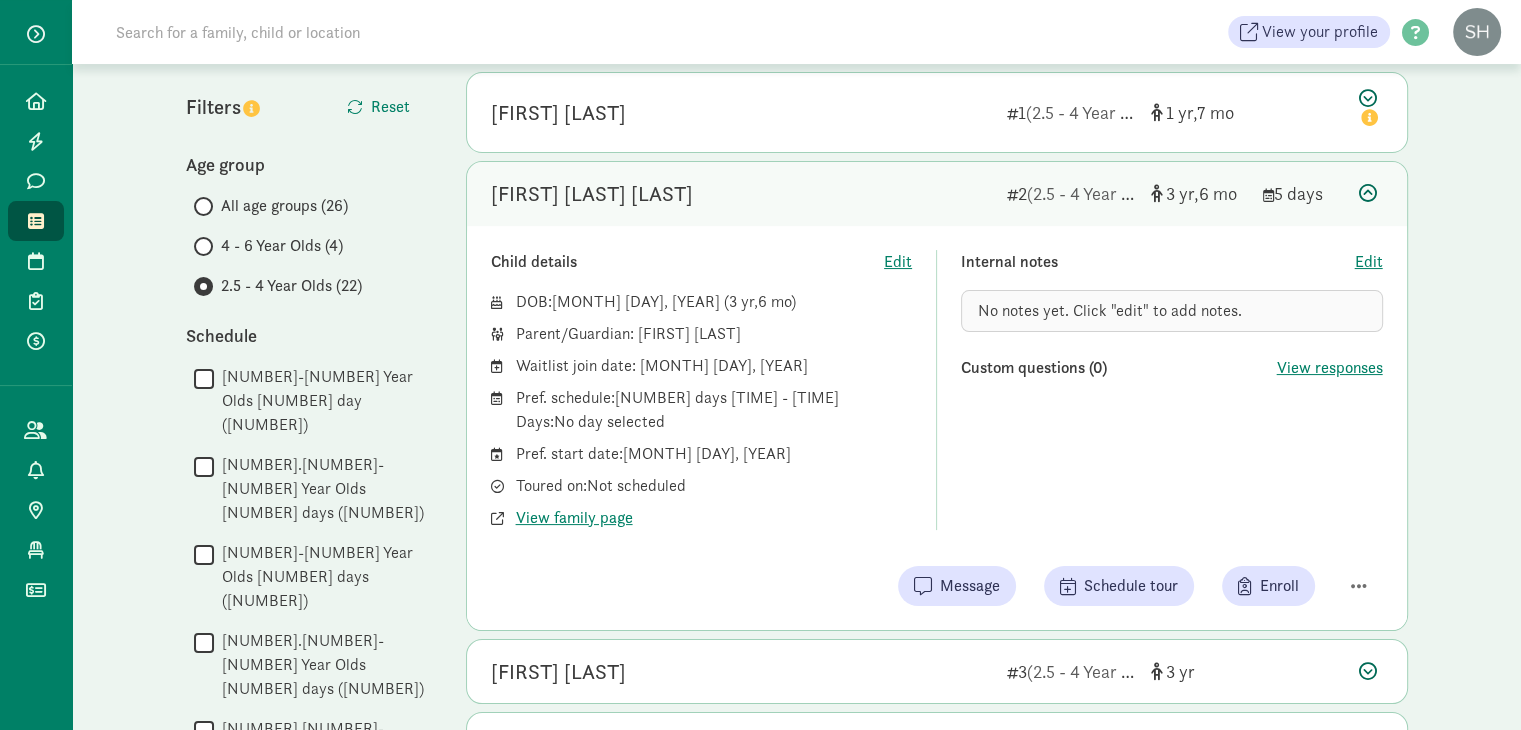 click at bounding box center [1368, 193] 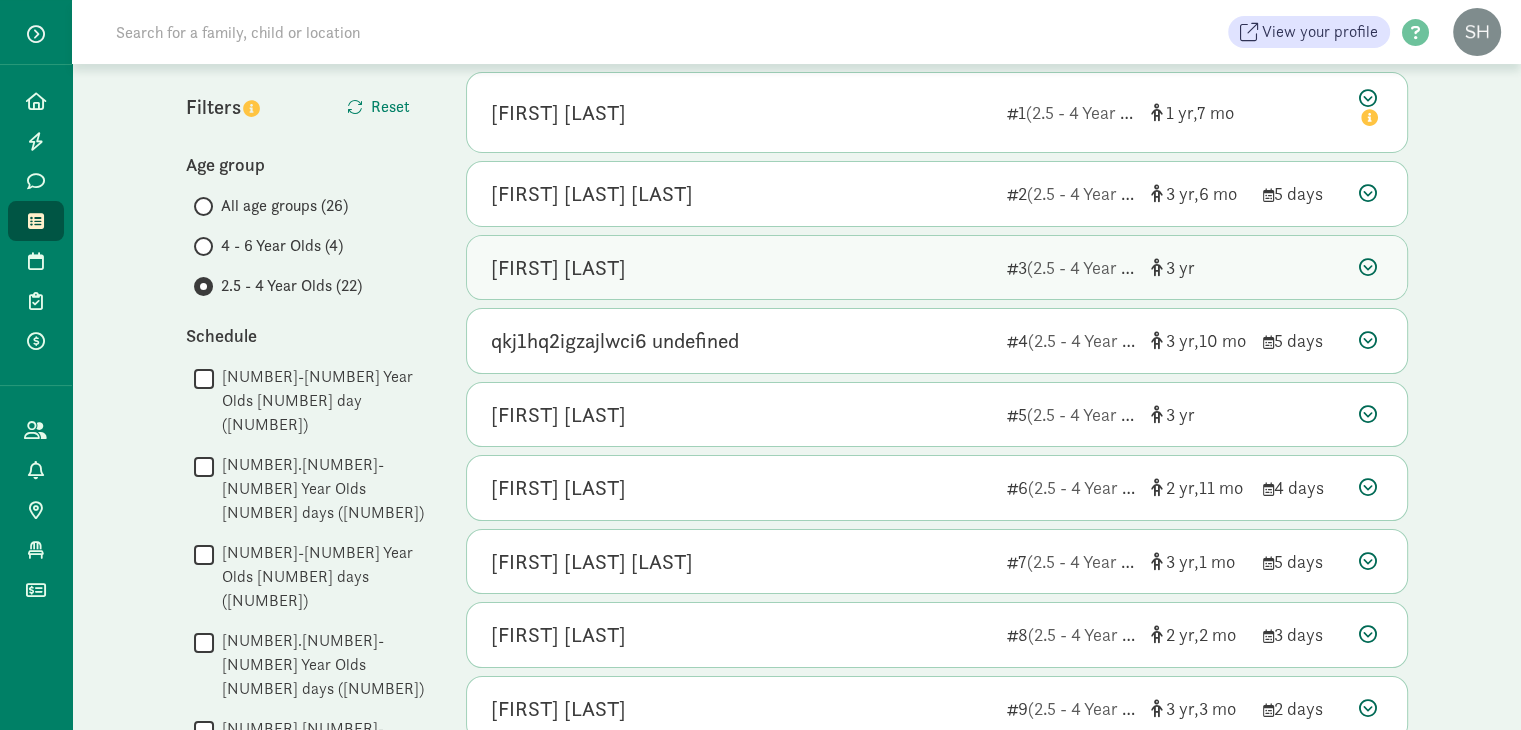 click on "Eloise Manson" at bounding box center [741, 268] 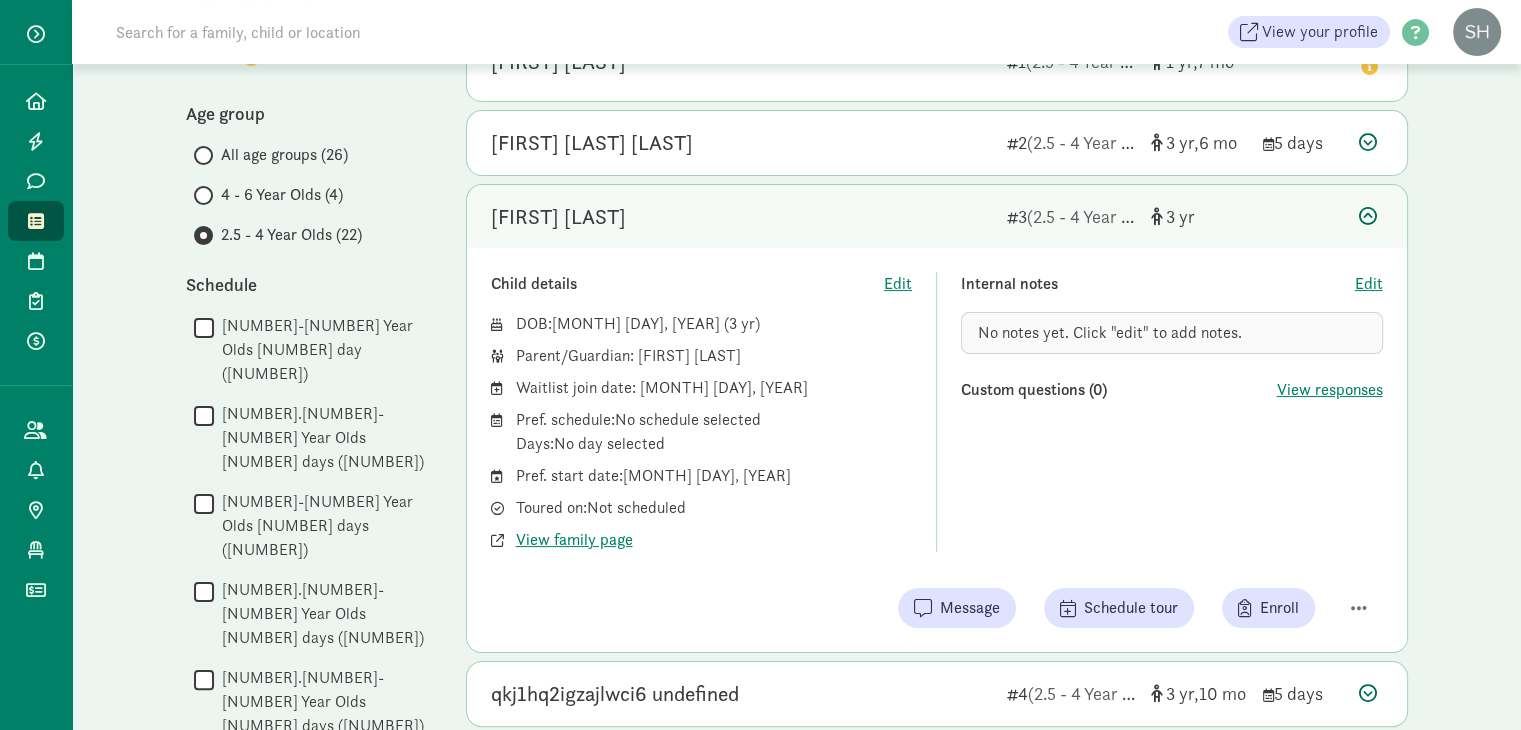 scroll, scrollTop: 262, scrollLeft: 0, axis: vertical 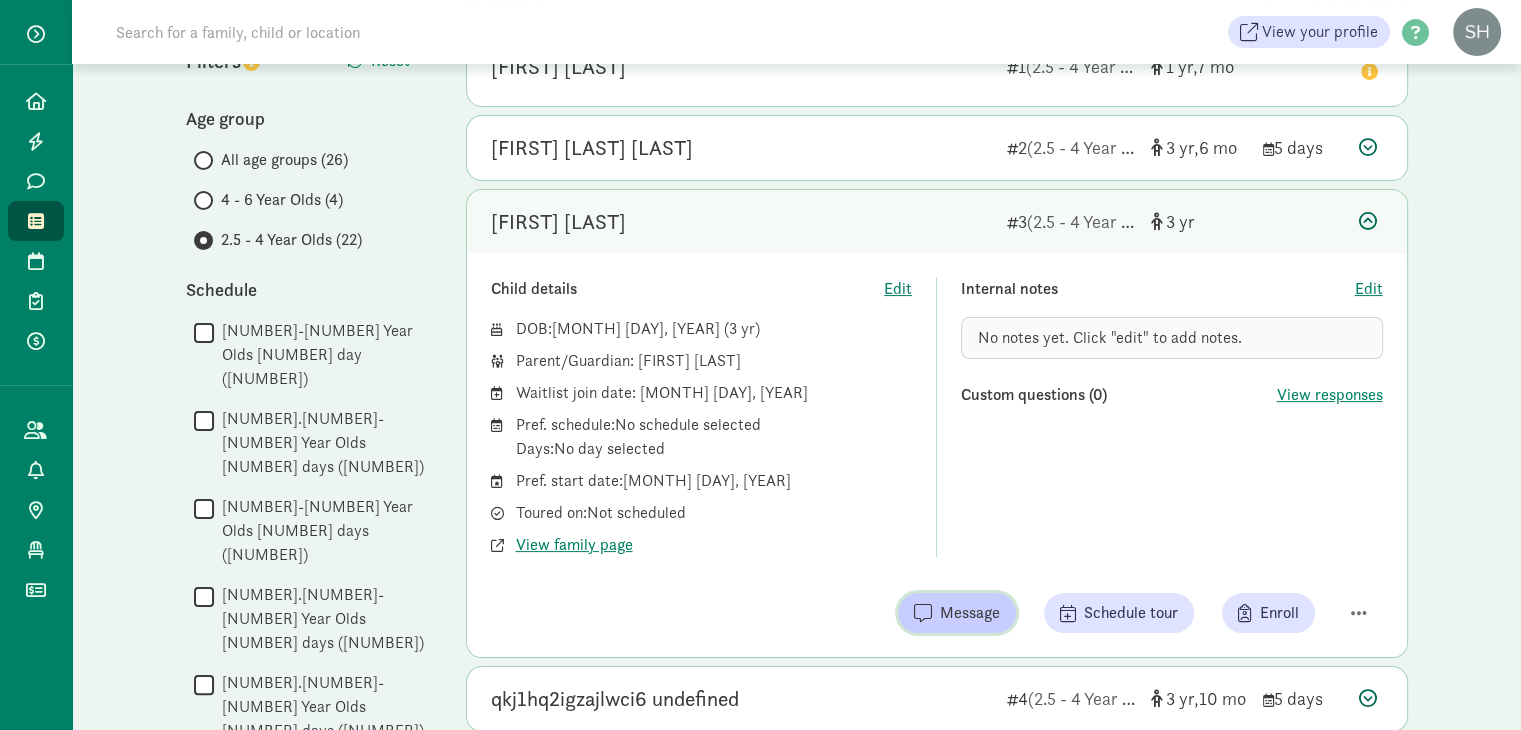 click on "Message" at bounding box center [970, 613] 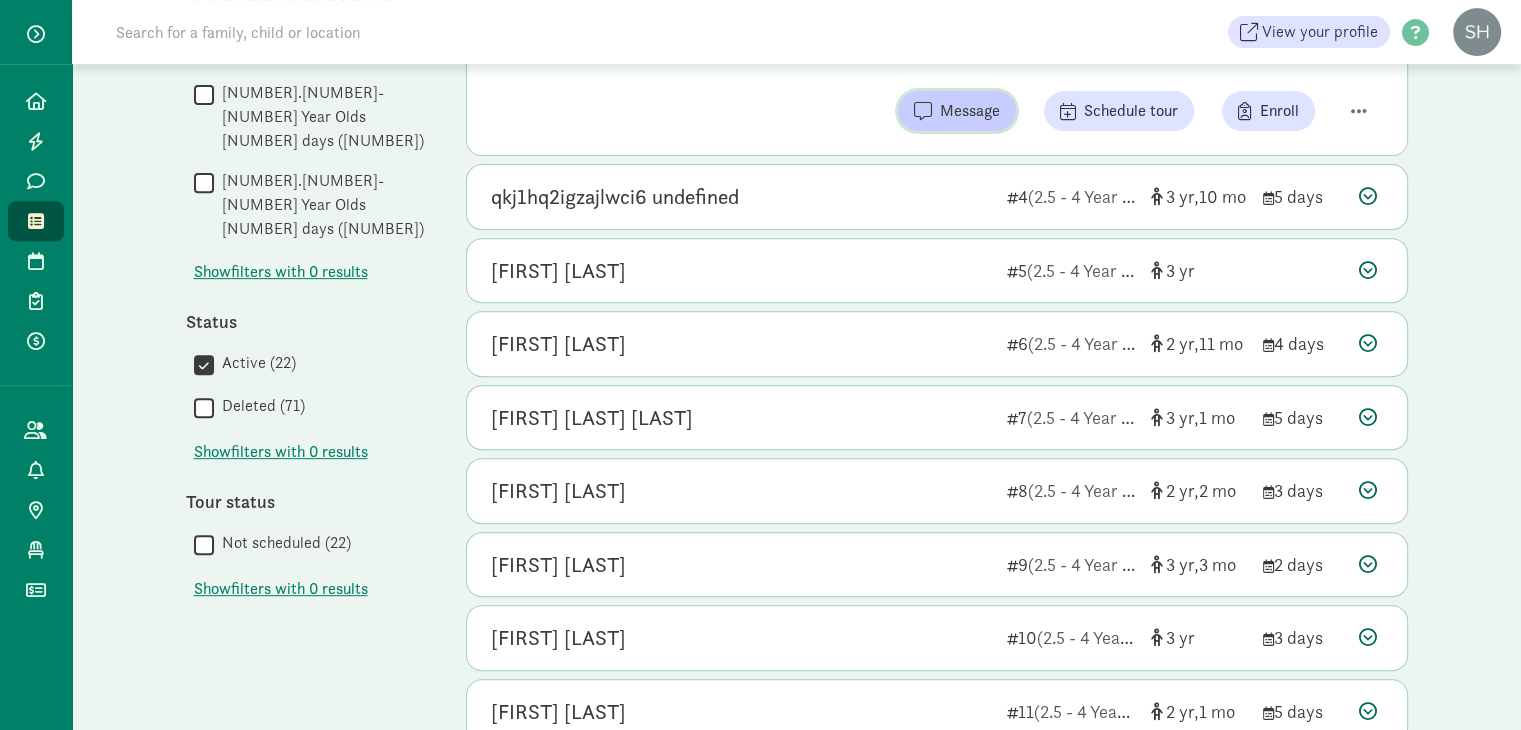 scroll, scrollTop: 790, scrollLeft: 0, axis: vertical 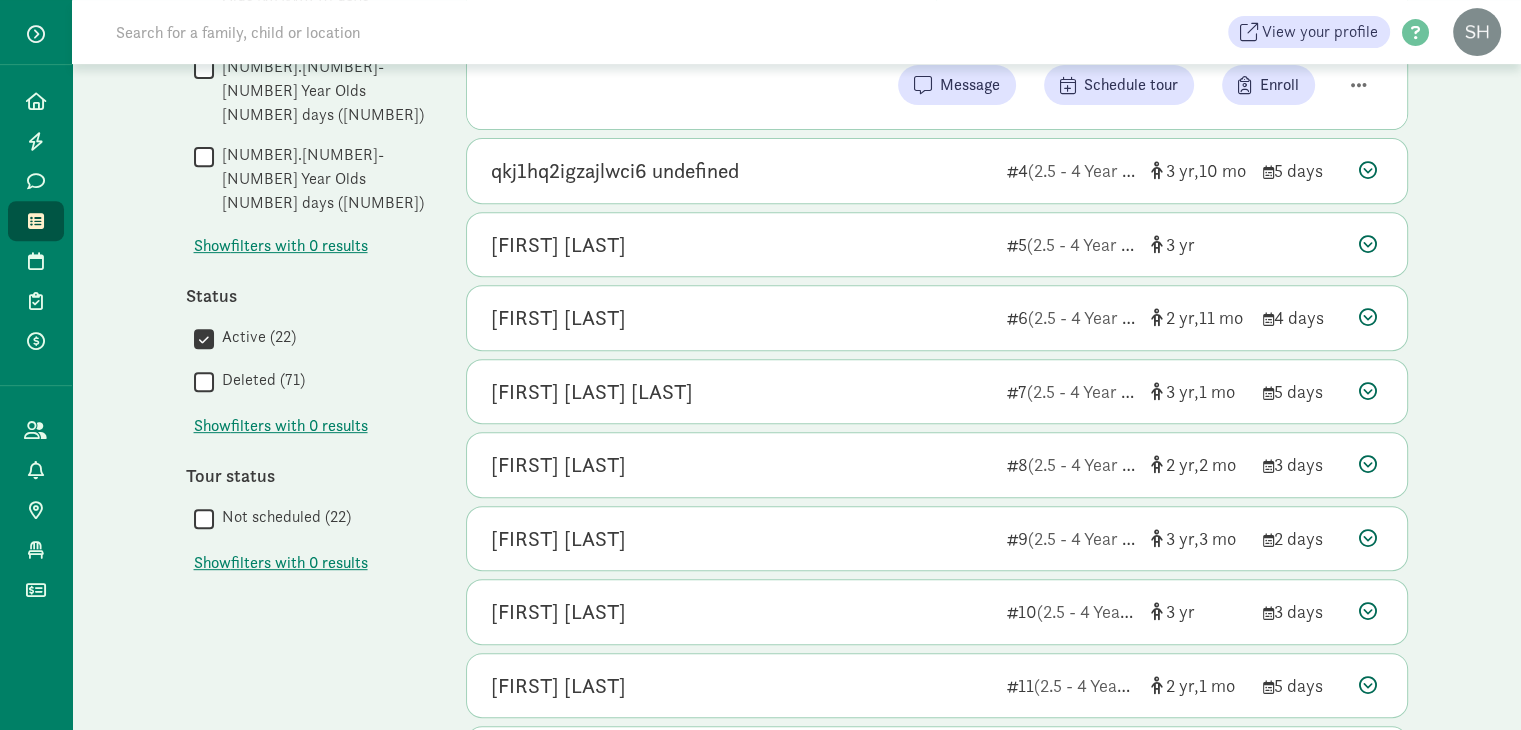 click on "Location
Smart Start Day School  (Lake City) Smart Start Day School  (Greenwood)       My waitlist
Invite family
Export                   Show filters   2.5 - 4 Year Olds        Reset                   Filters     Reset   Age group       All age groups (26)
4 - 6 Year Olds (4)
2.5 - 4 Year Olds (22)
Schedule        2.5-4 Year Olds 1 day (1)
   2.5-4 Year Olds 4 days (4)
   2.5-4 Year Olds 3 days (6)
   2.5-4 Year Olds 5 days (12)
   2.5-4 Year Olds 2 days (4)
Show
filters with 0 results
Status        Active (22)
   Deleted (71)
Show
filters with 0 results
Tour status        Not scheduled (22)
Show
filters with 0 results
22  children
Sorted by
Time on list      Baby Sharar        1  (2.5 - 4 Year Olds)     1 7" 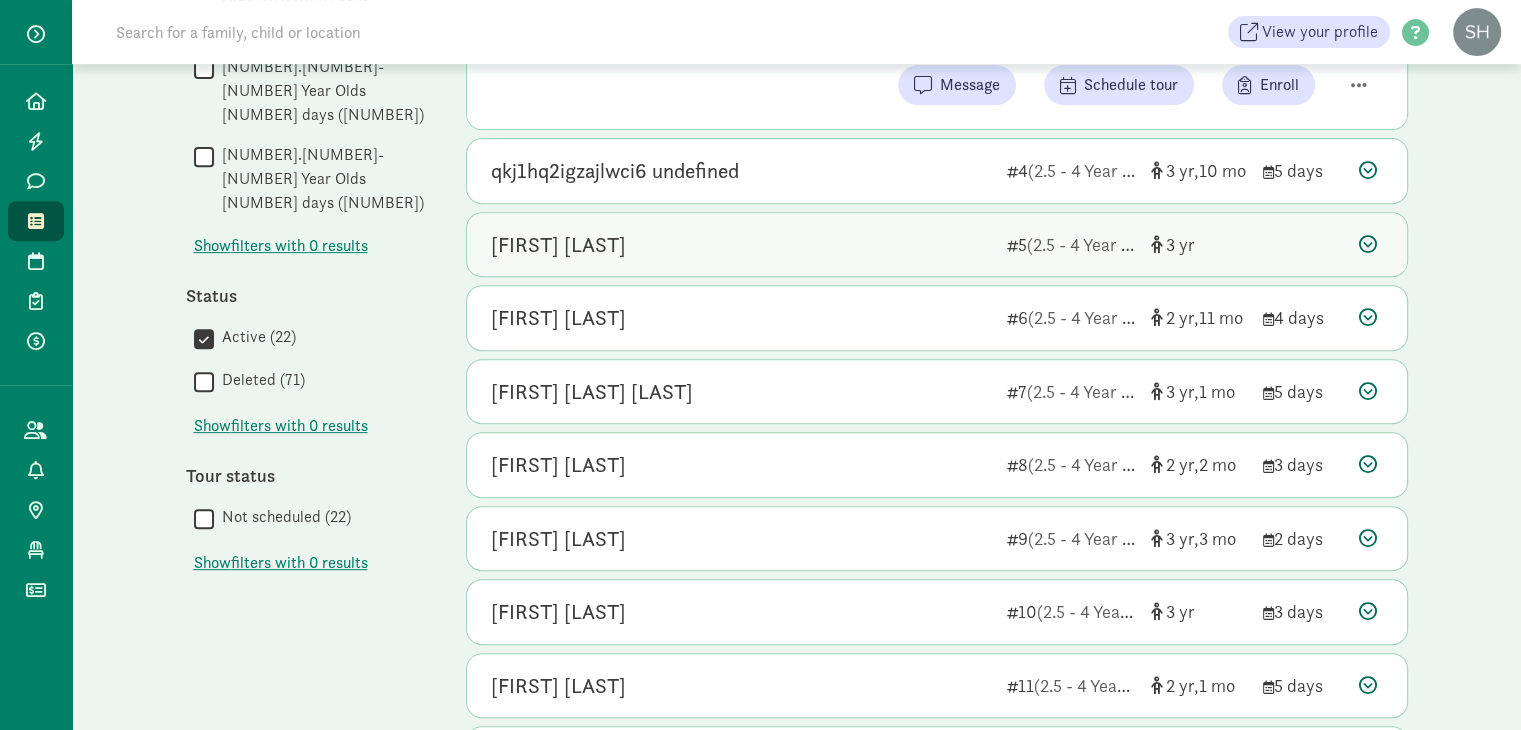 click on "Viviana Zhou        5  (2.5 - 4 Year Olds)     3" at bounding box center [937, 245] 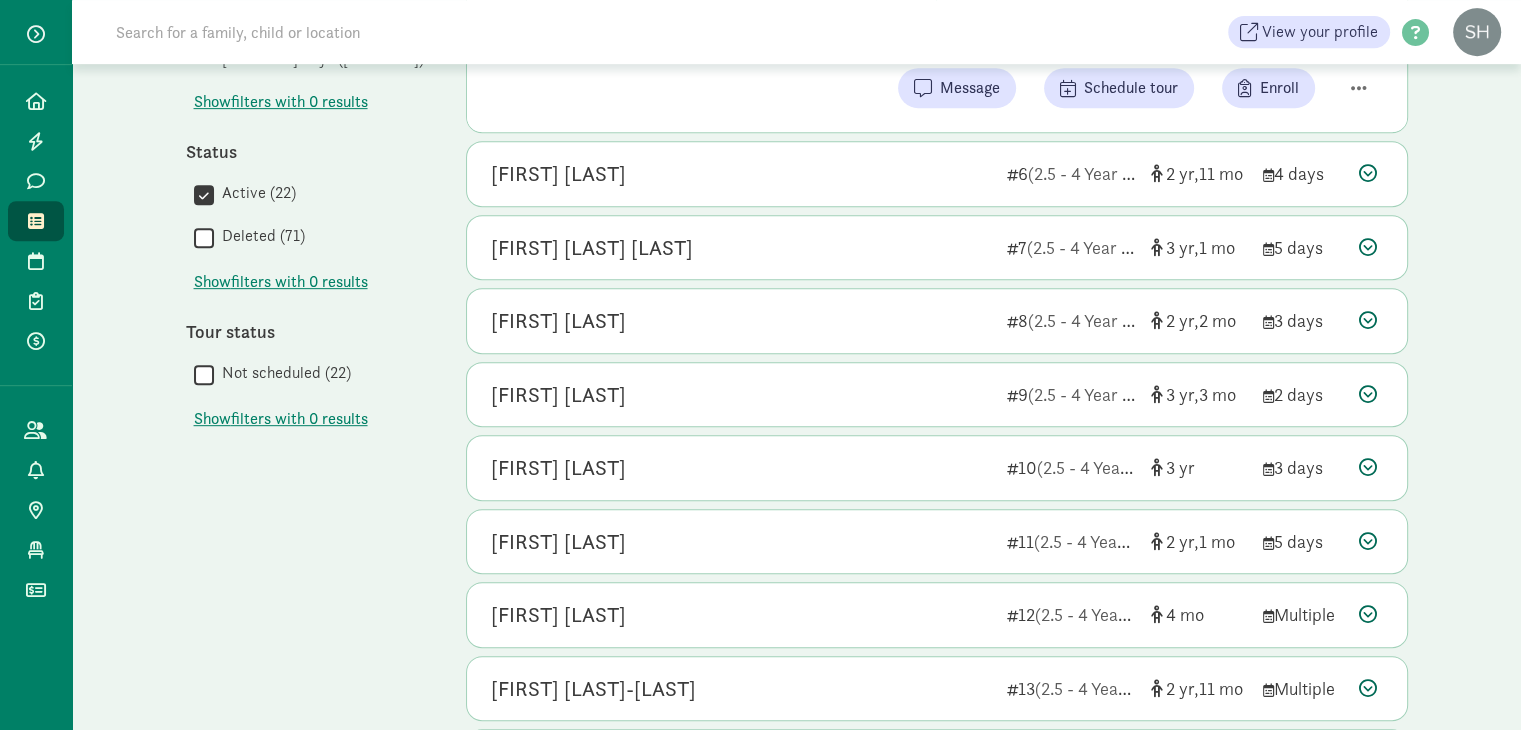 scroll, scrollTop: 1043, scrollLeft: 0, axis: vertical 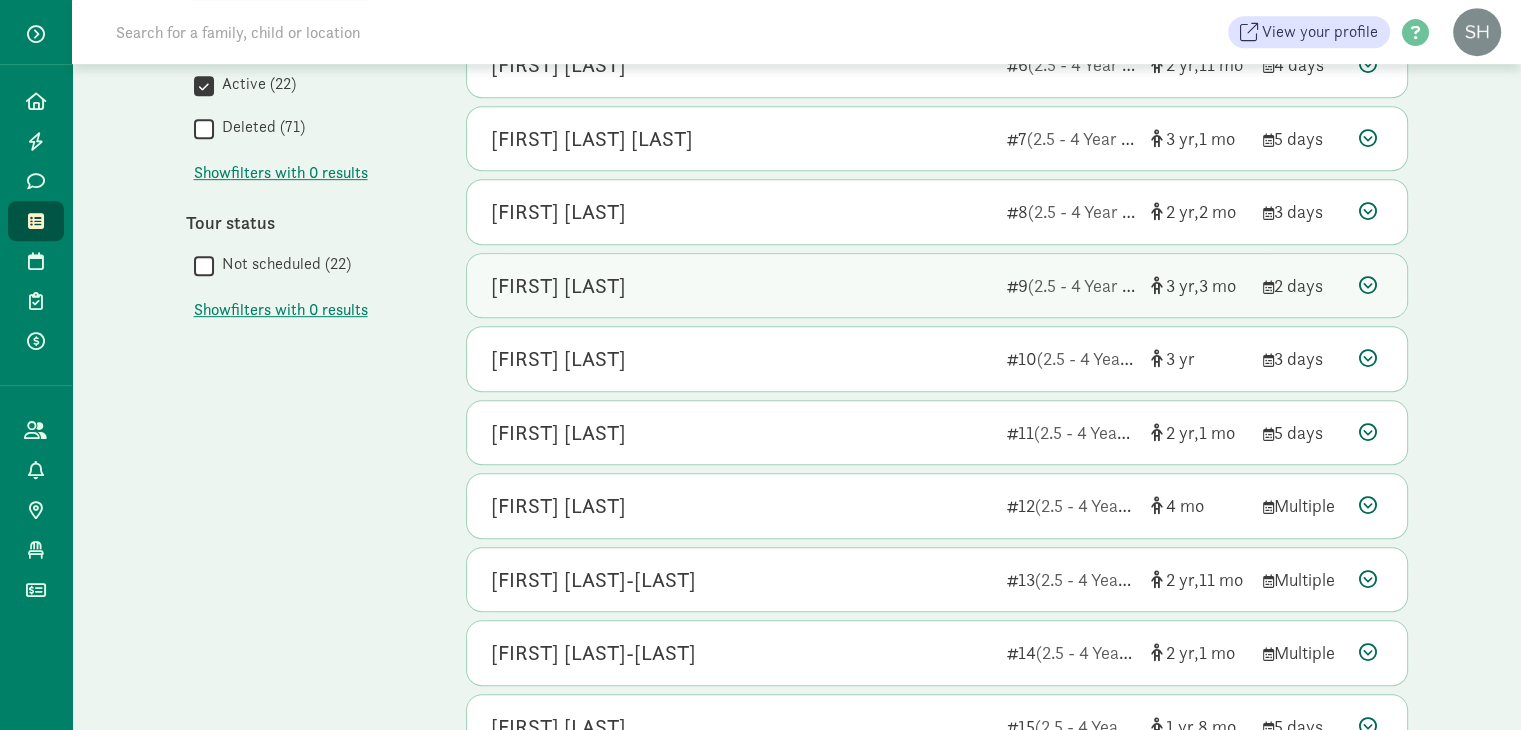 click on "Karter Watkins" at bounding box center [741, 286] 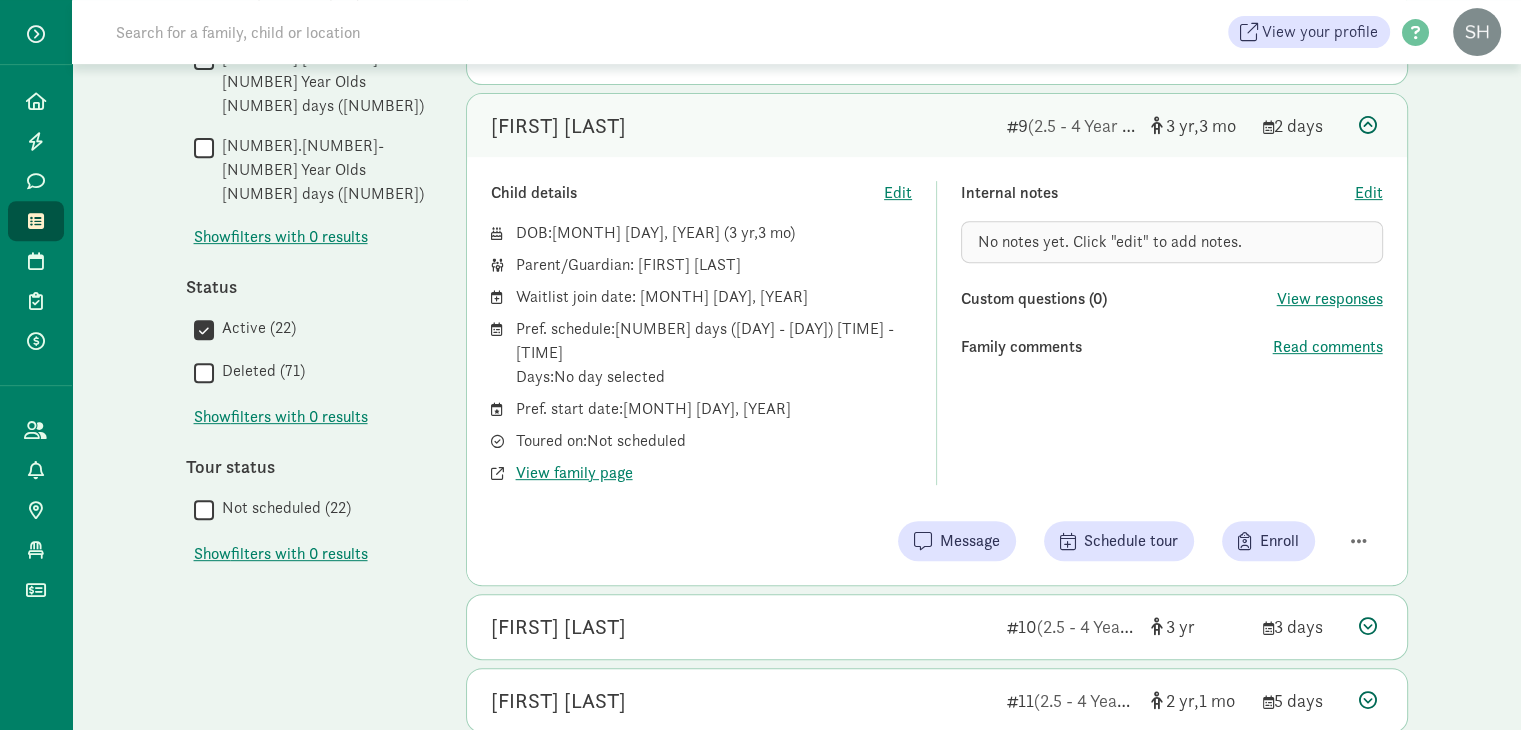 scroll, scrollTop: 796, scrollLeft: 0, axis: vertical 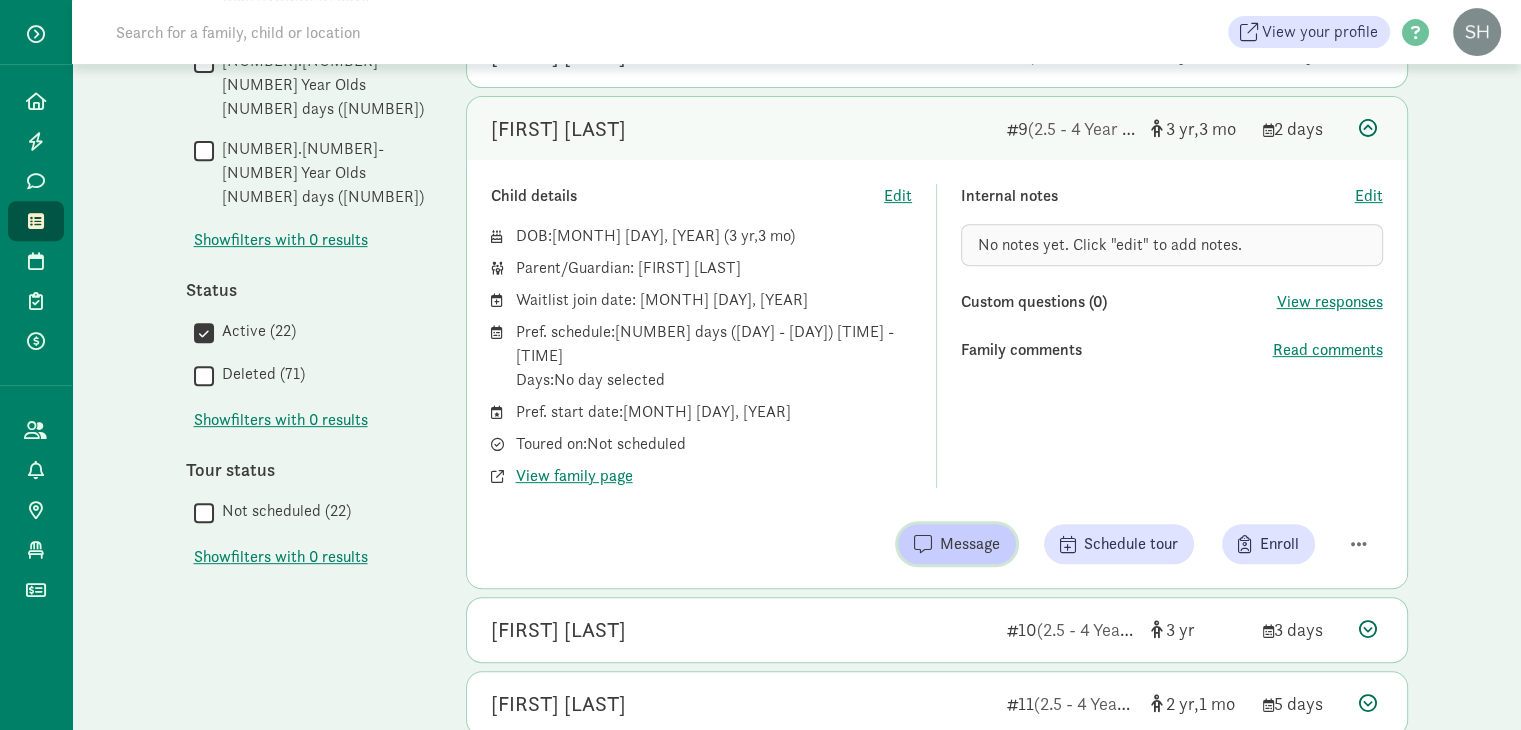 click on "Message" at bounding box center (957, 544) 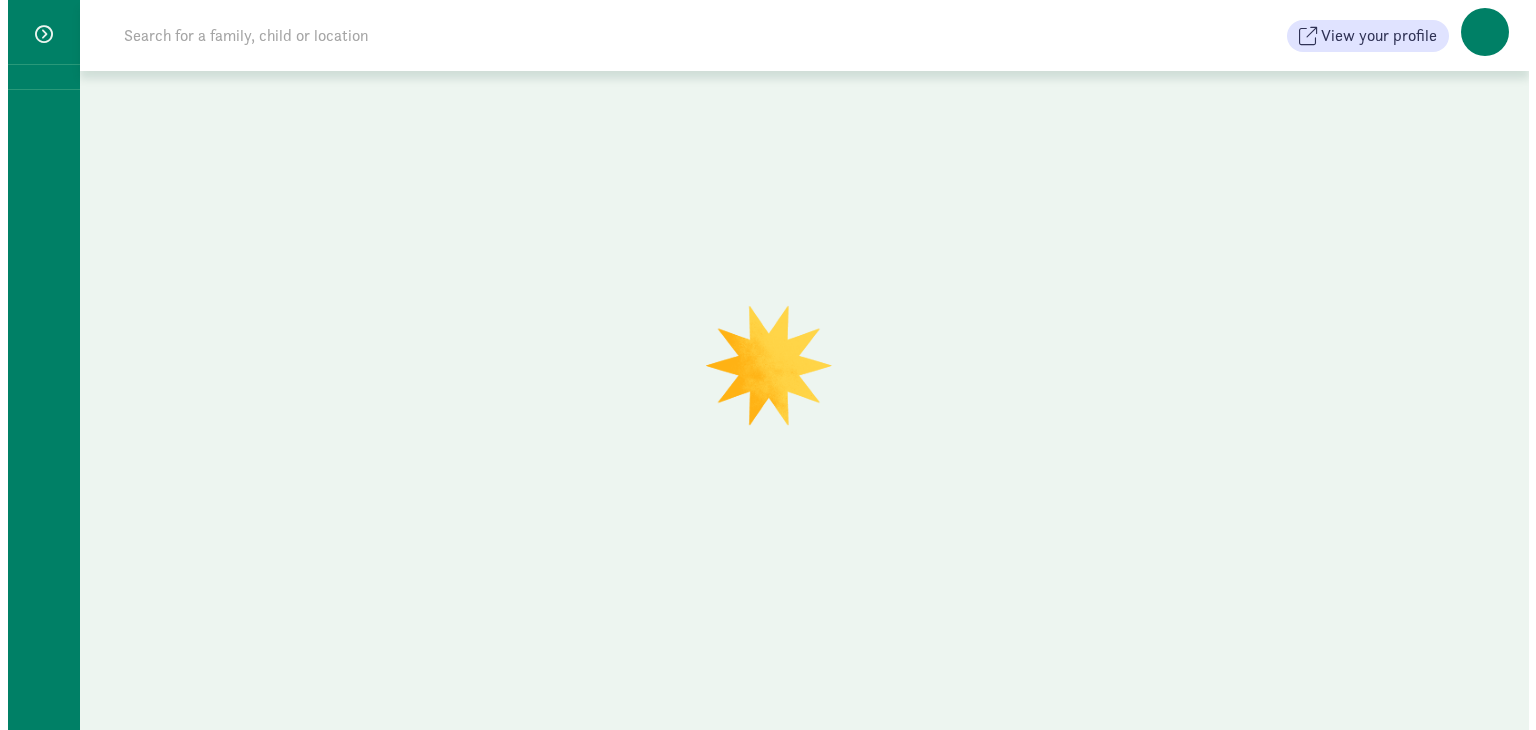 scroll, scrollTop: 0, scrollLeft: 0, axis: both 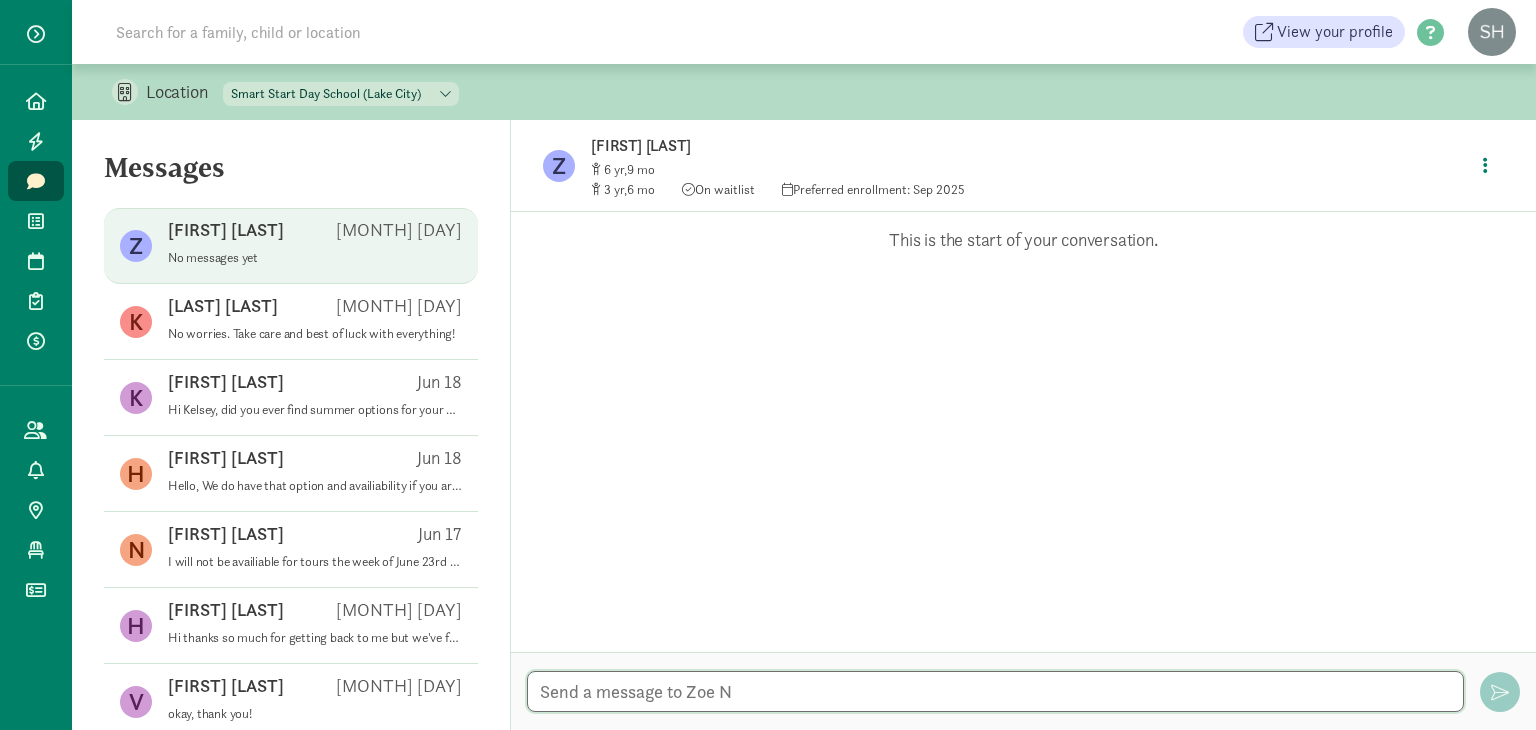click at bounding box center (995, 691) 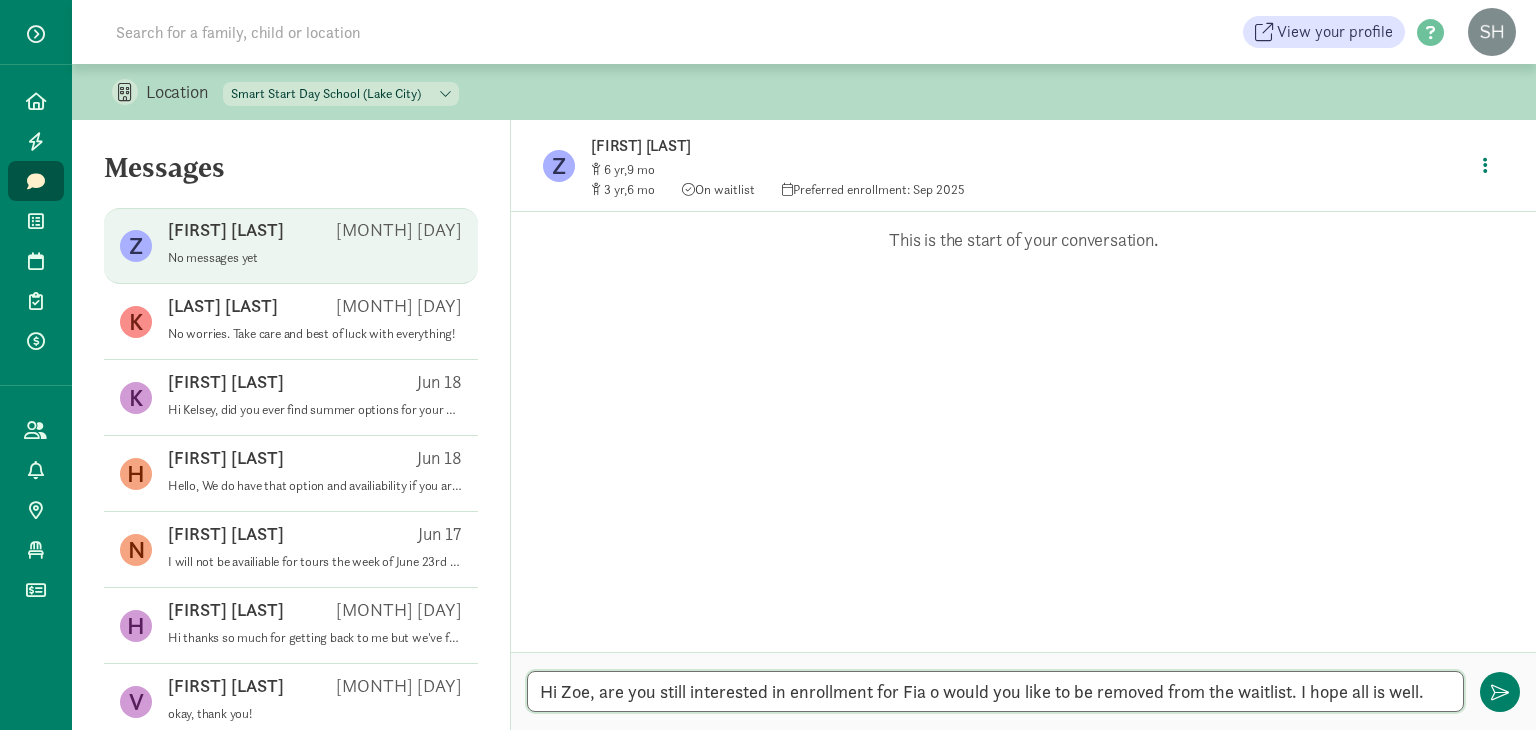 click on "Hi Zoe, are you still interested in enrollment for Fia o would you like to be removed from the waitlist. I hope all is well." at bounding box center (995, 691) 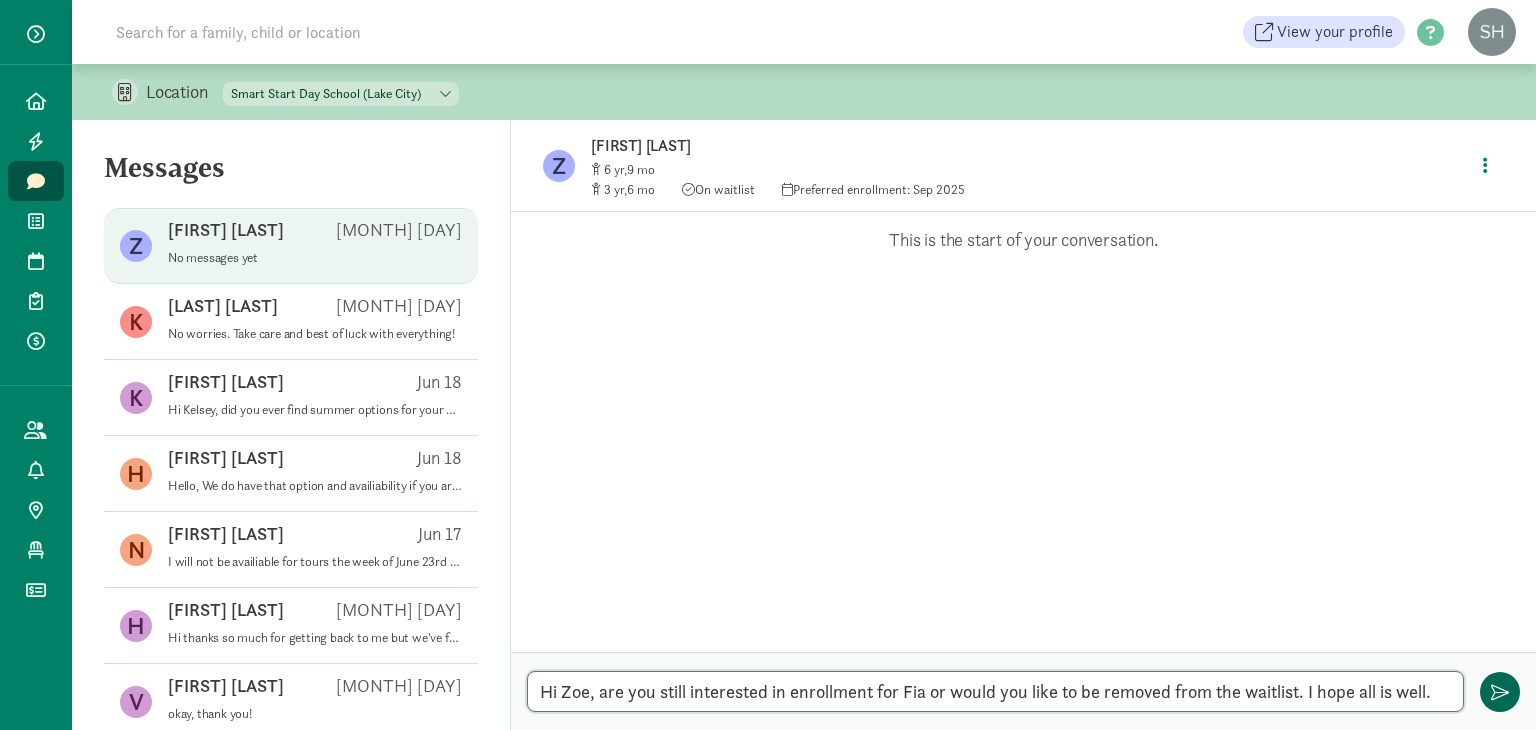 type on "Hi Zoe, are you still interested in enrollment for Fia or would you like to be removed from the waitlist. I hope all is well." 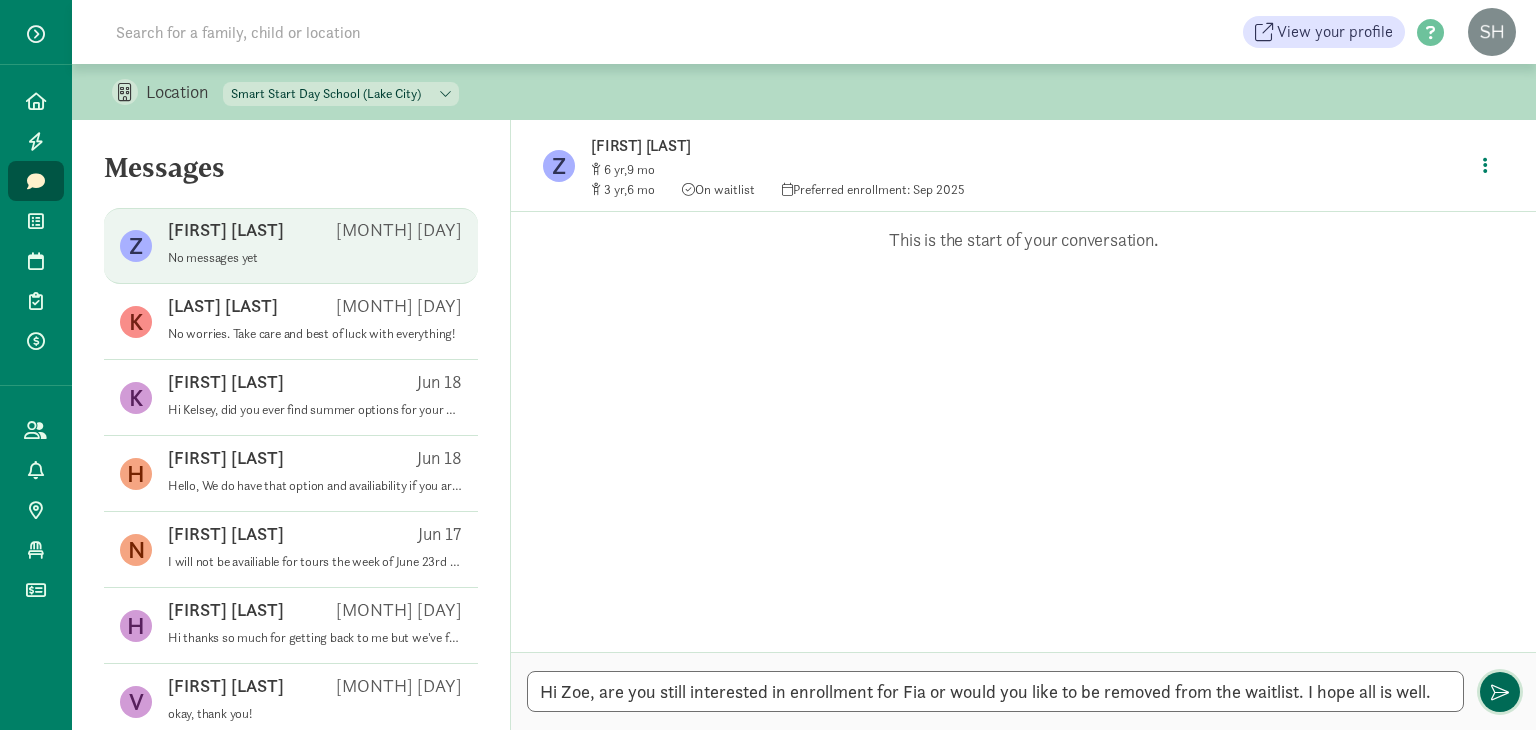 click at bounding box center (1500, 692) 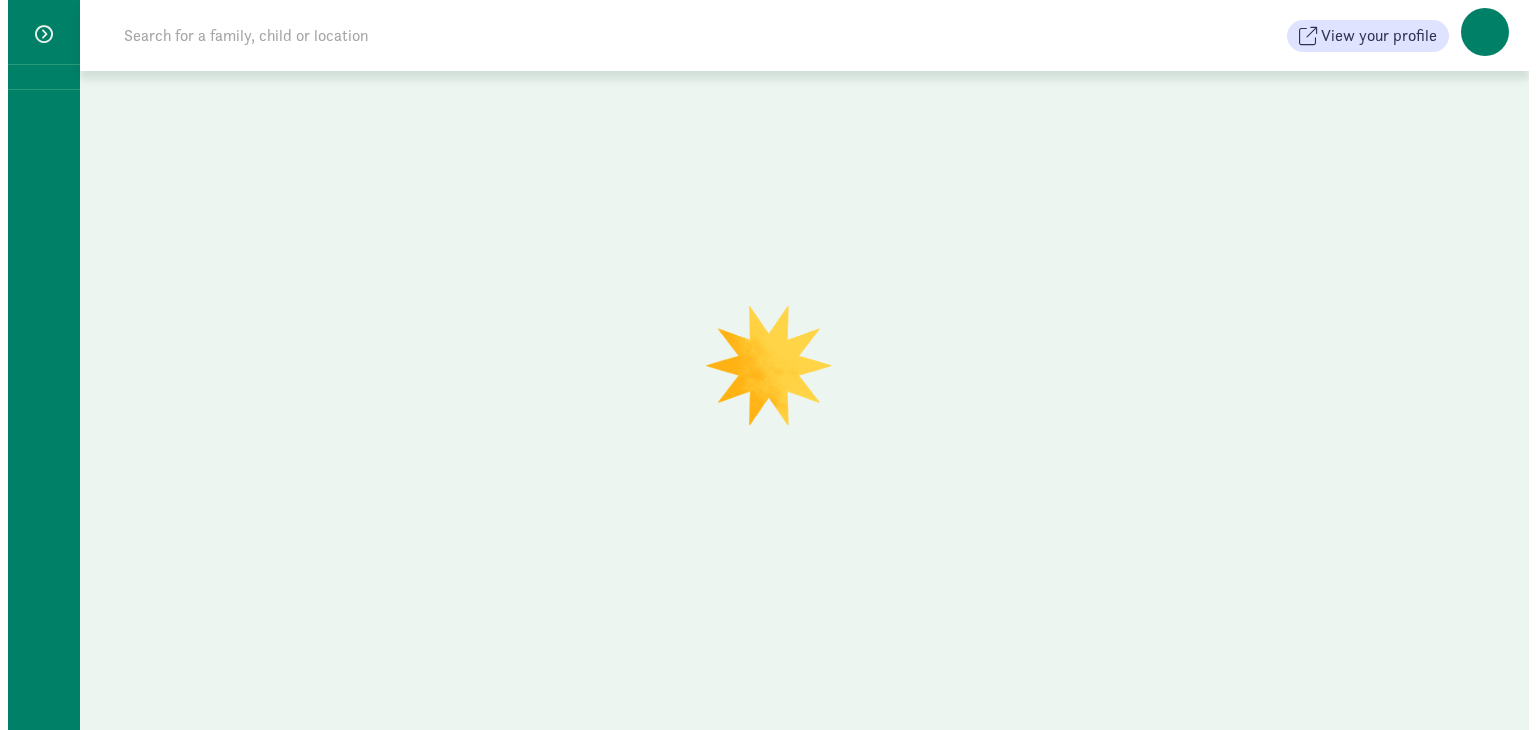 scroll, scrollTop: 0, scrollLeft: 0, axis: both 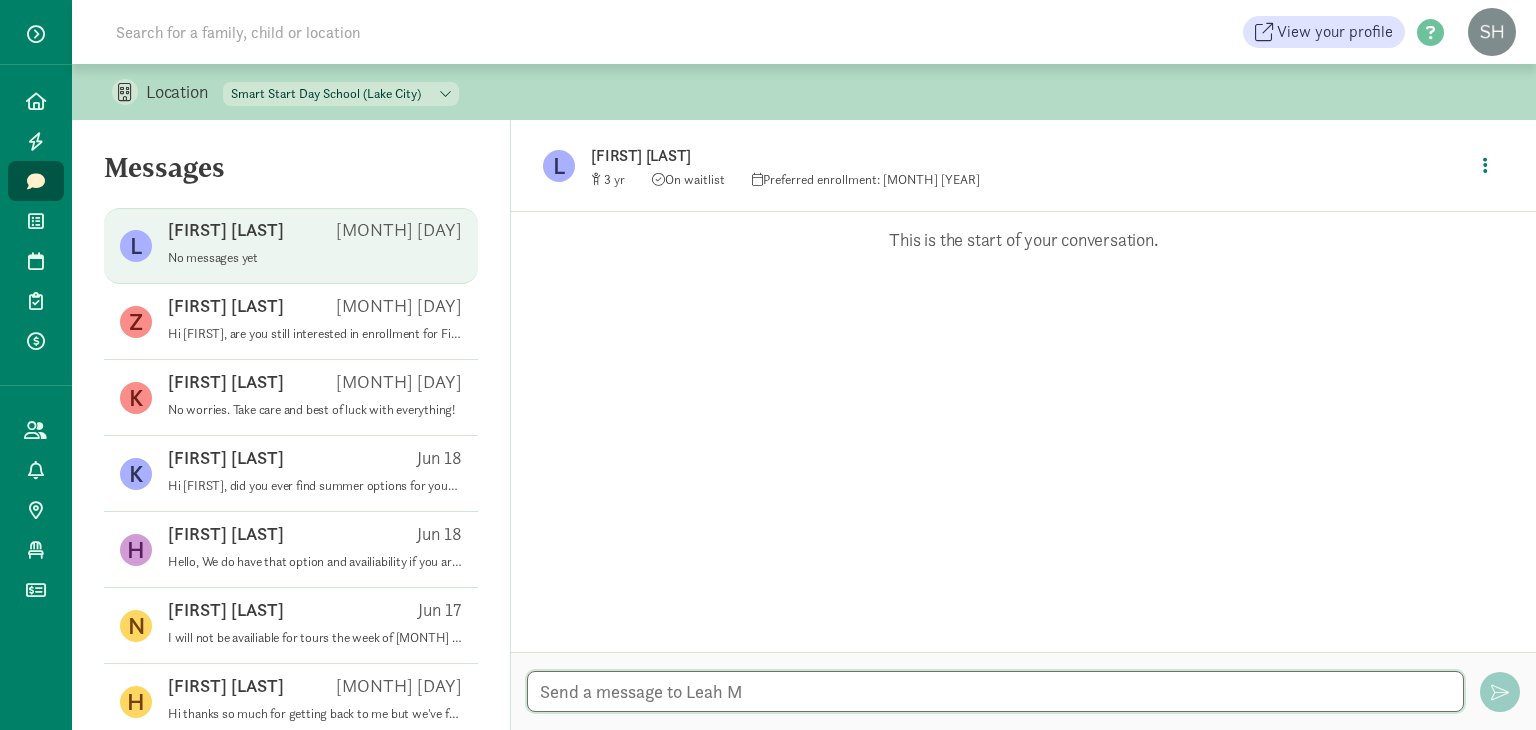 click at bounding box center (995, 691) 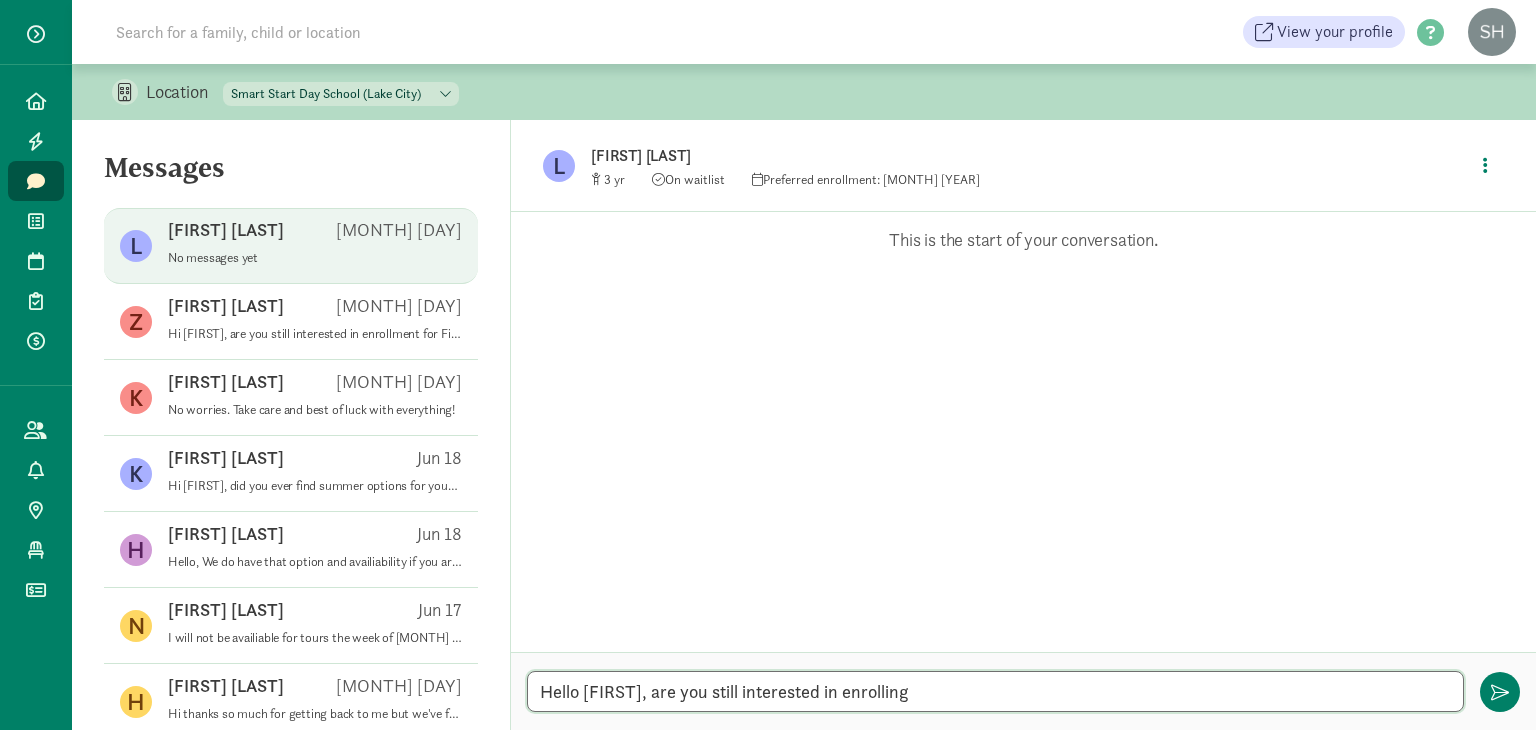 type on "Hello [FIRST], are you still interested in enrolling" 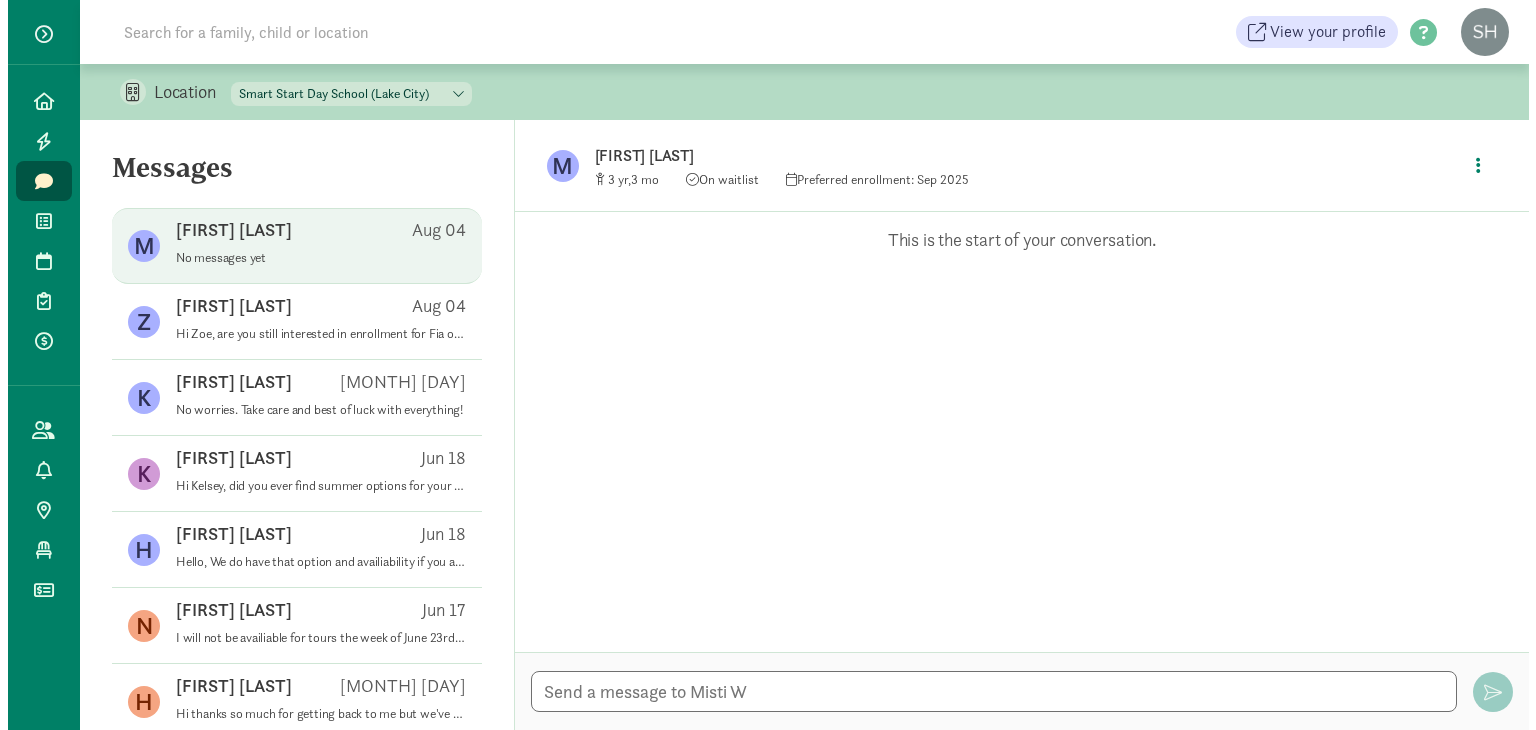 scroll, scrollTop: 0, scrollLeft: 0, axis: both 